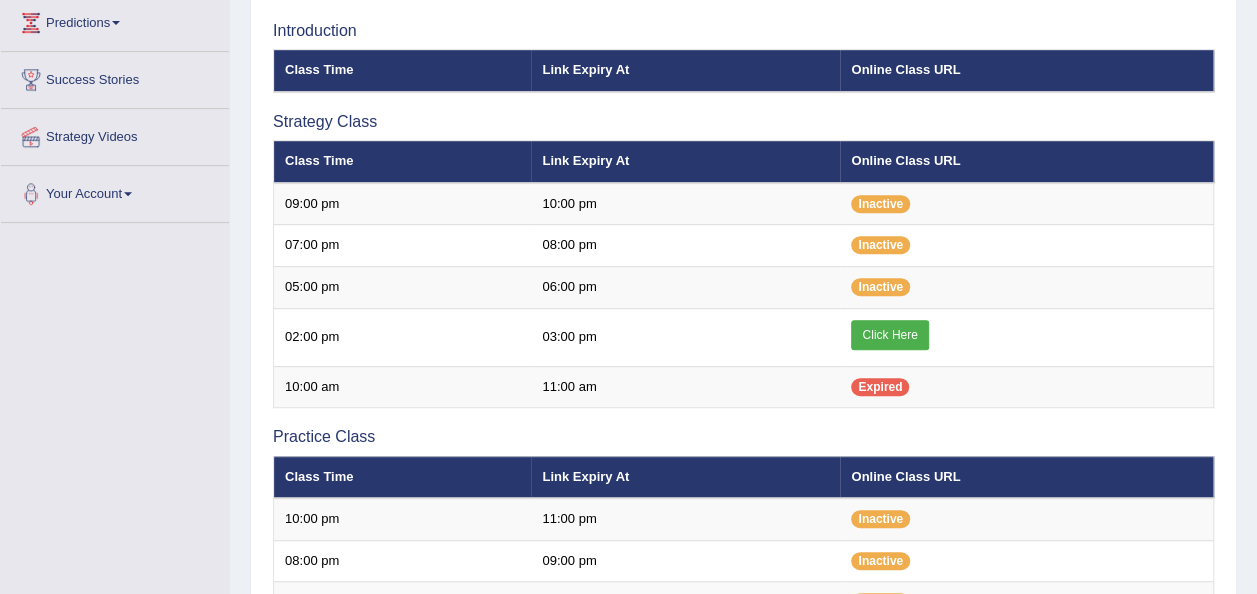 scroll, scrollTop: 265, scrollLeft: 0, axis: vertical 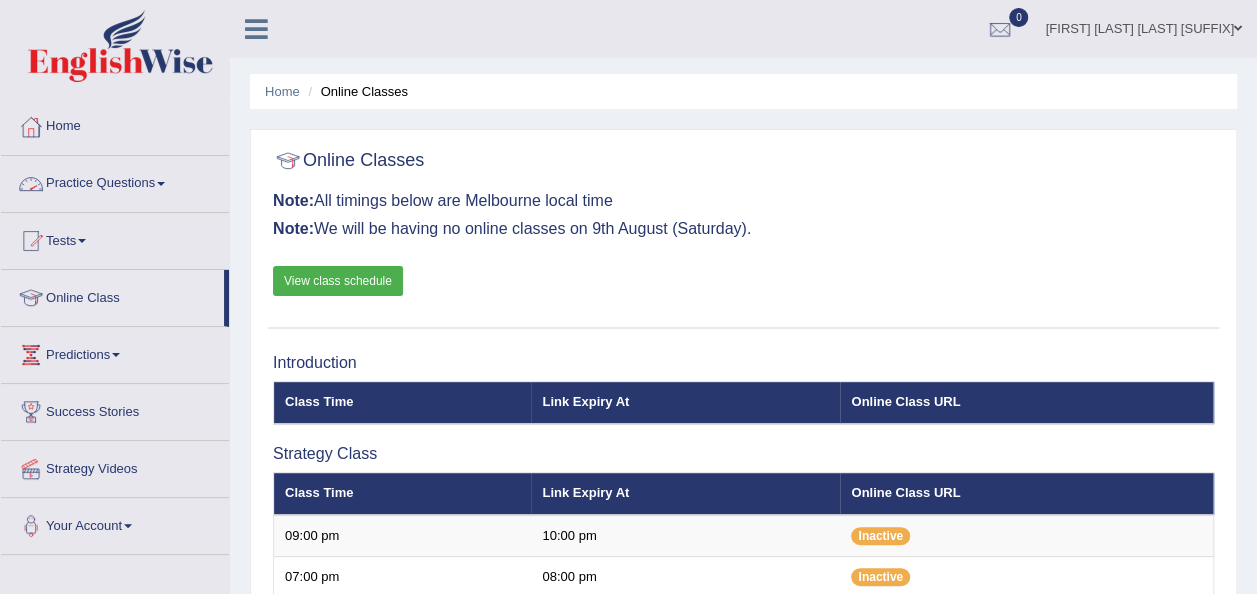 click at bounding box center [161, 184] 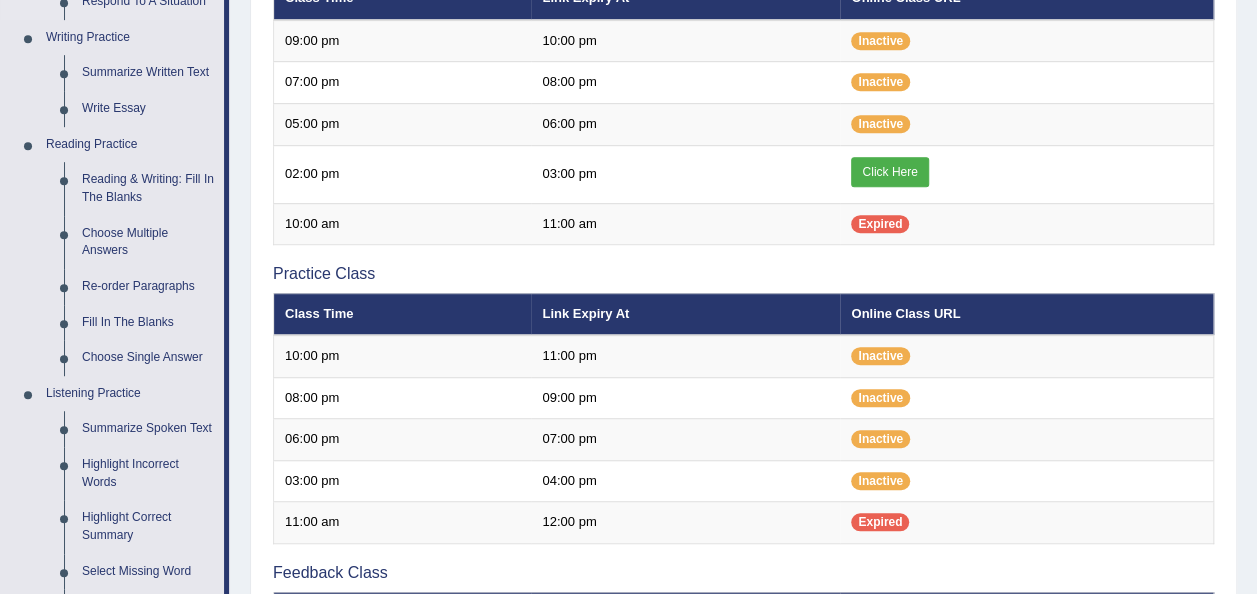 scroll, scrollTop: 496, scrollLeft: 0, axis: vertical 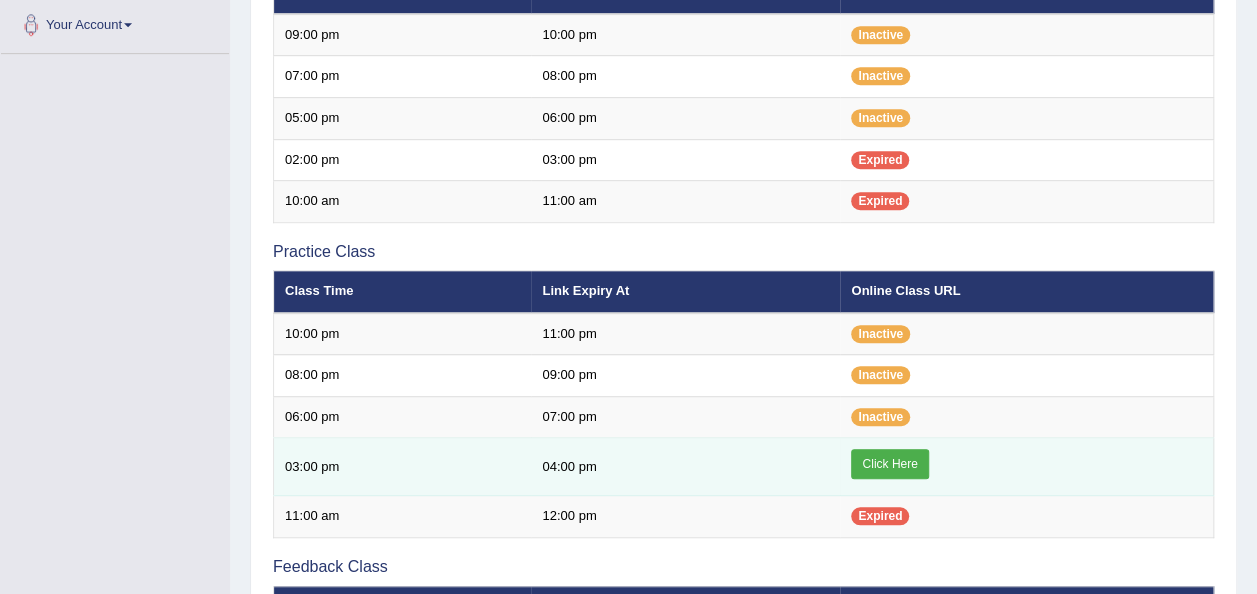 click on "Click Here" at bounding box center (889, 464) 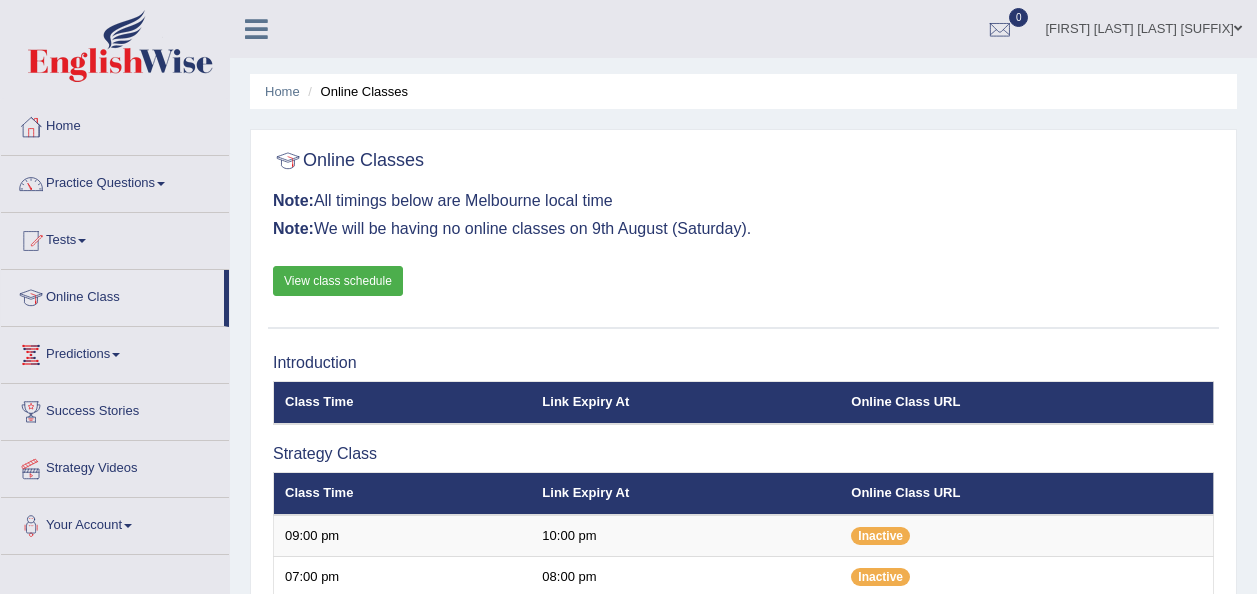 scroll, scrollTop: 506, scrollLeft: 0, axis: vertical 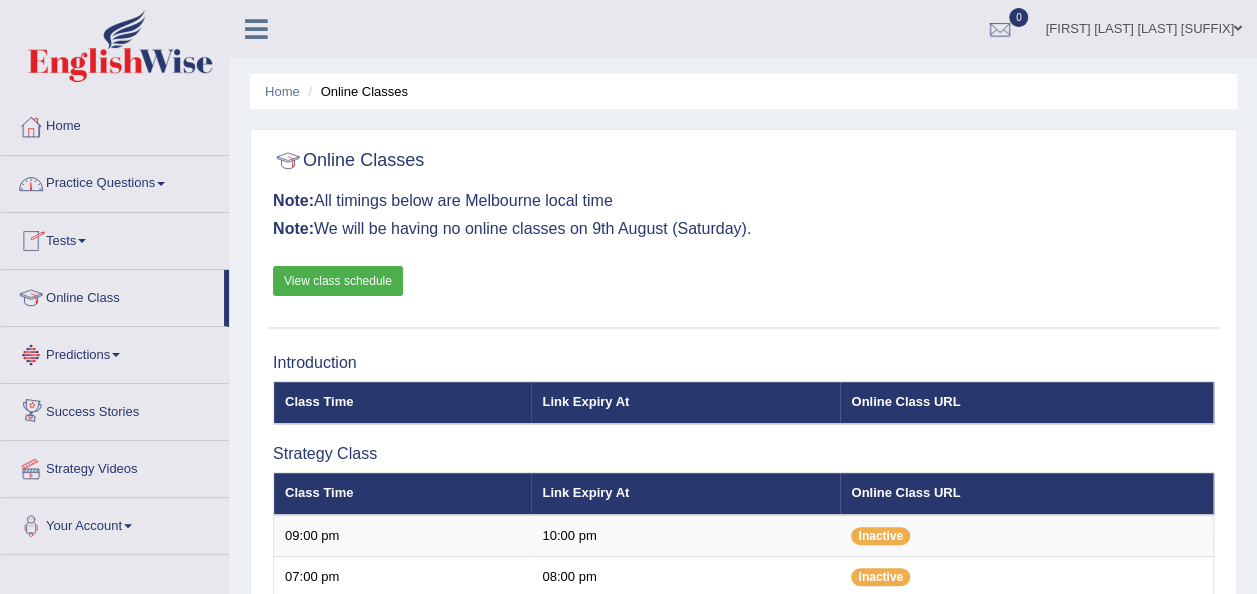 click on "Practice Questions" at bounding box center [115, 181] 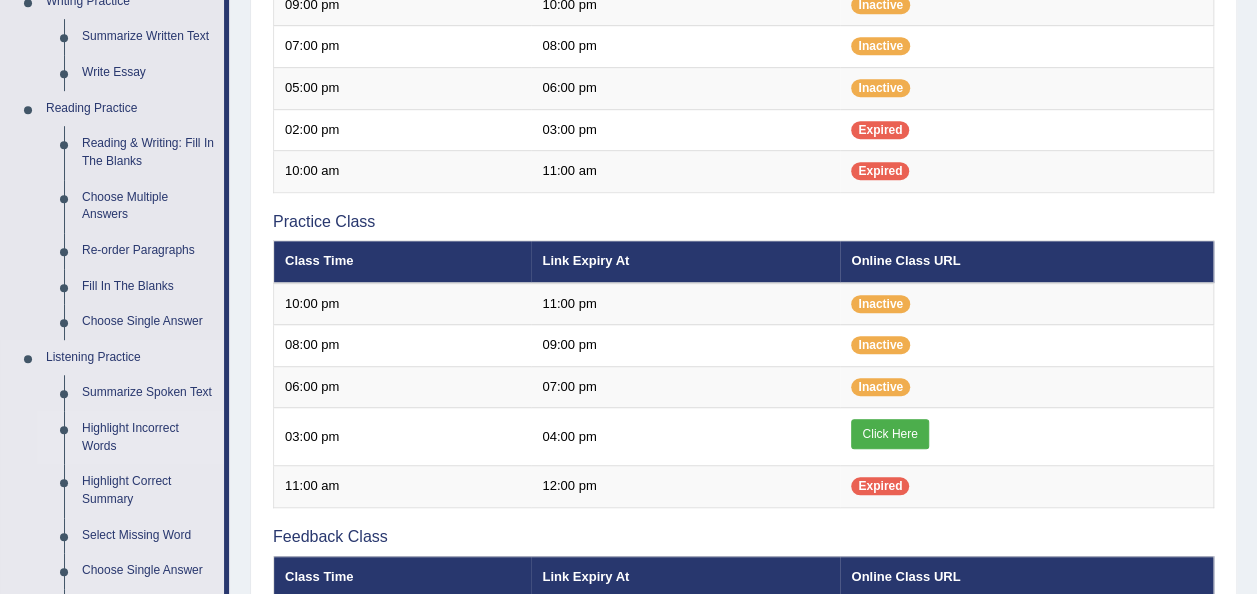 scroll, scrollTop: 532, scrollLeft: 0, axis: vertical 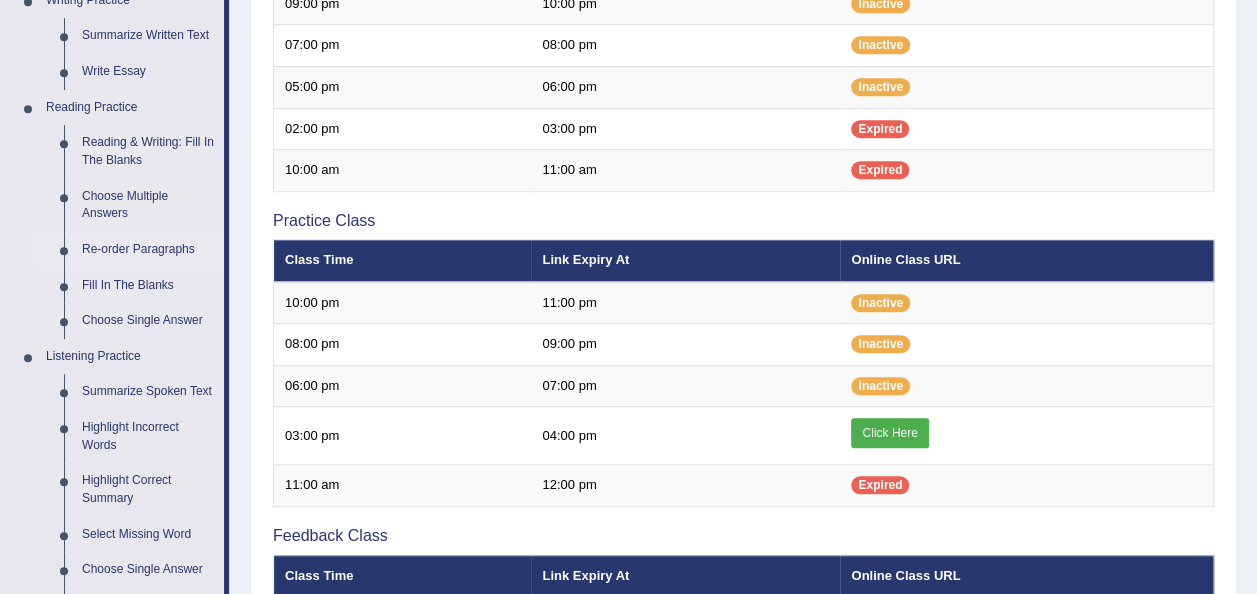 click on "Re-order Paragraphs" at bounding box center [148, 250] 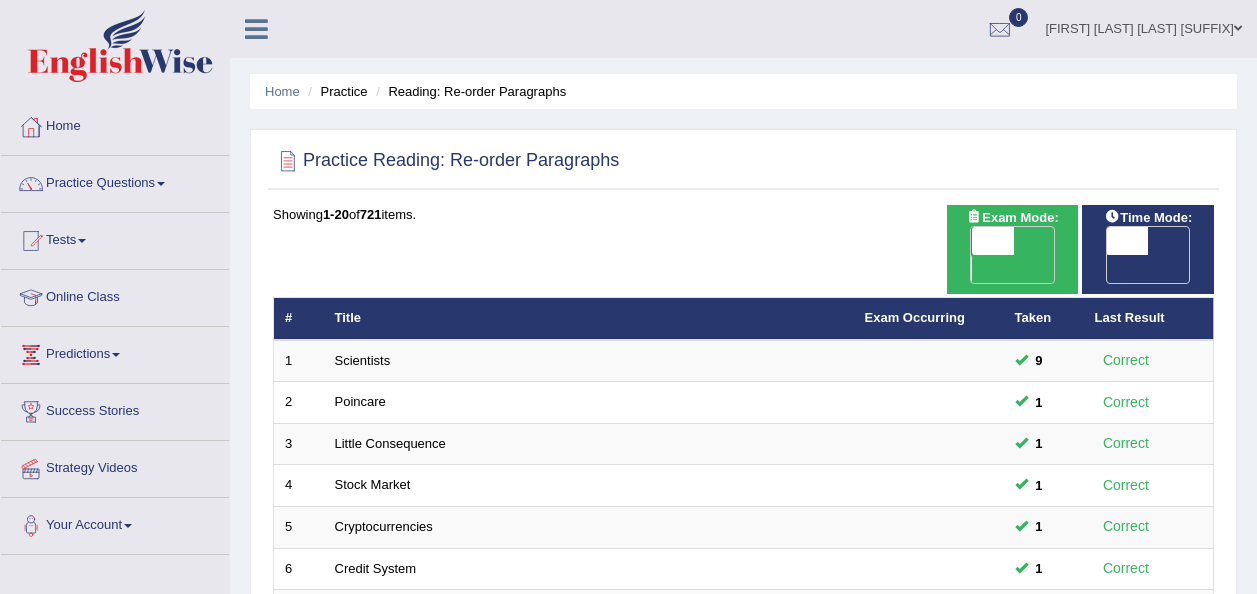 scroll, scrollTop: 0, scrollLeft: 0, axis: both 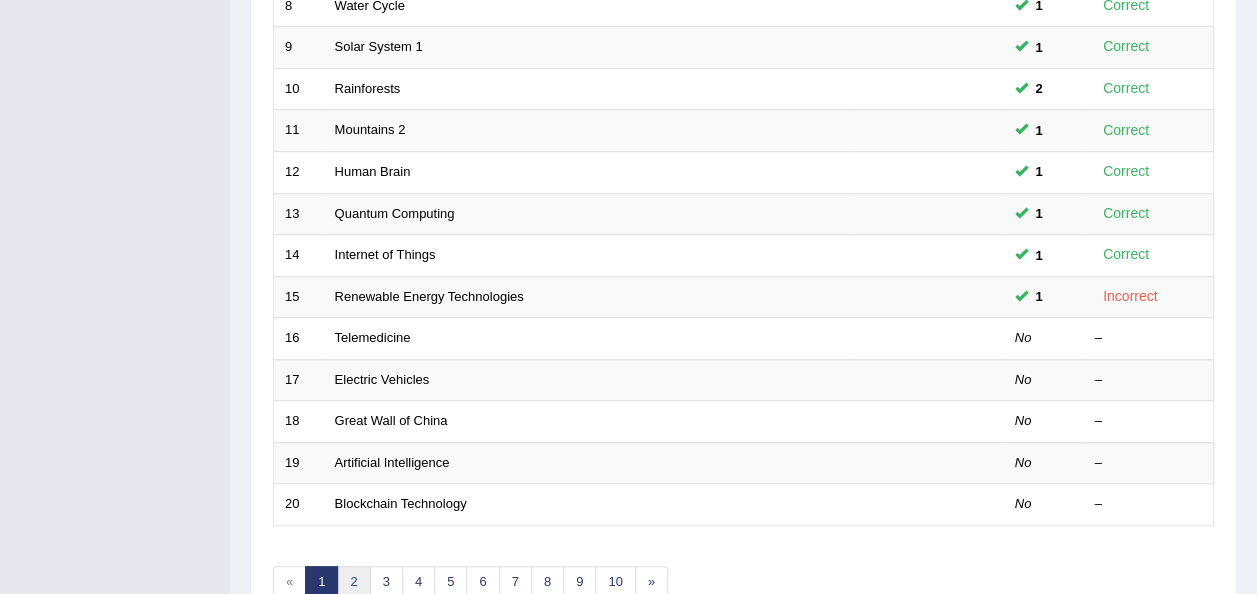 click on "2" at bounding box center [353, 582] 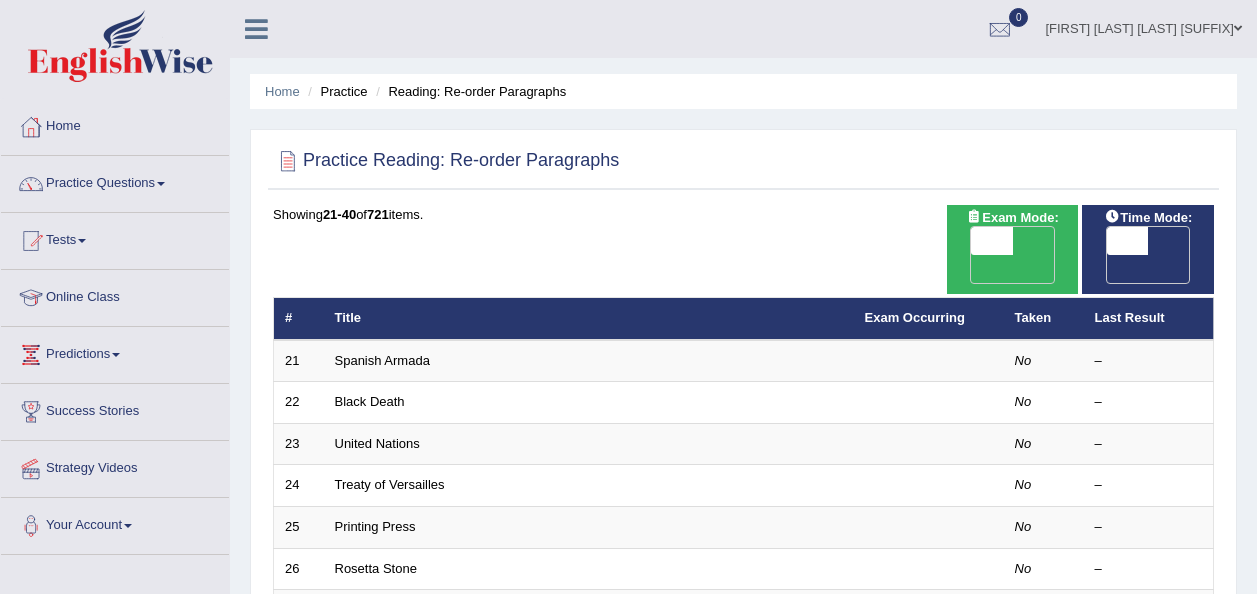 scroll, scrollTop: 0, scrollLeft: 0, axis: both 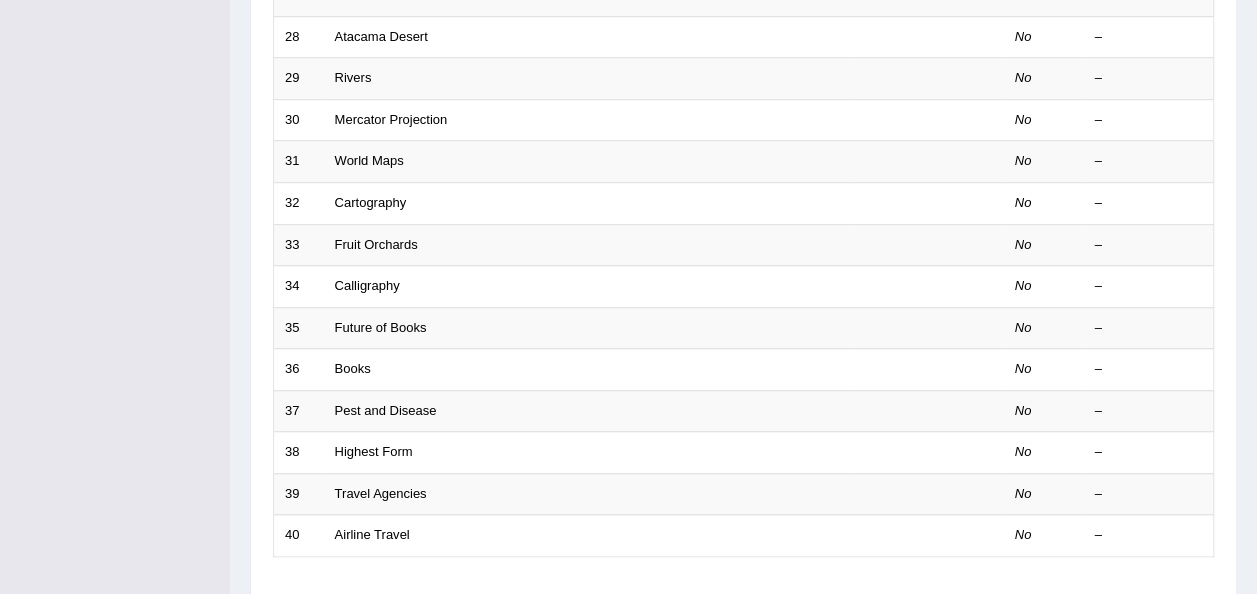 click on "3" at bounding box center [386, 613] 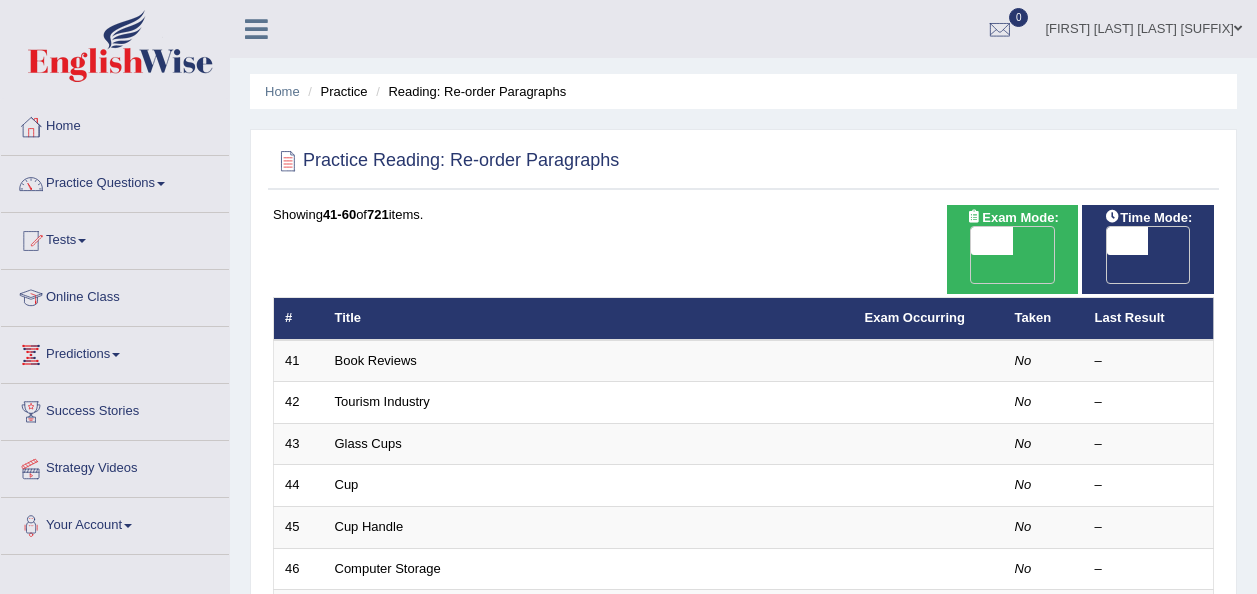 scroll, scrollTop: 0, scrollLeft: 0, axis: both 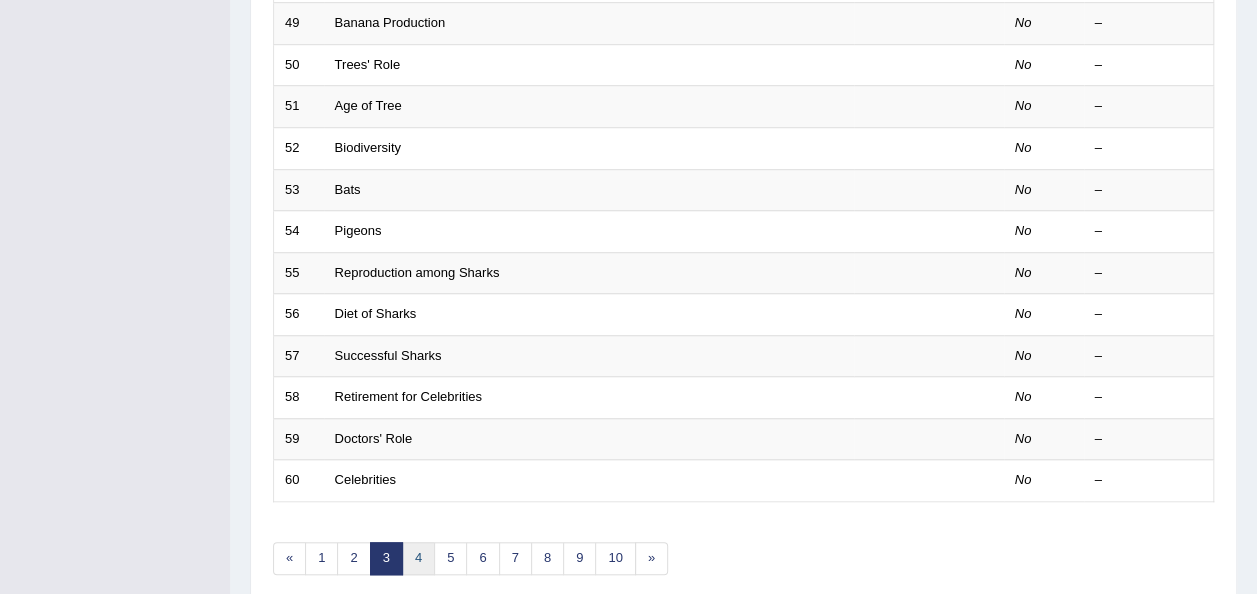 click on "4" at bounding box center [418, 558] 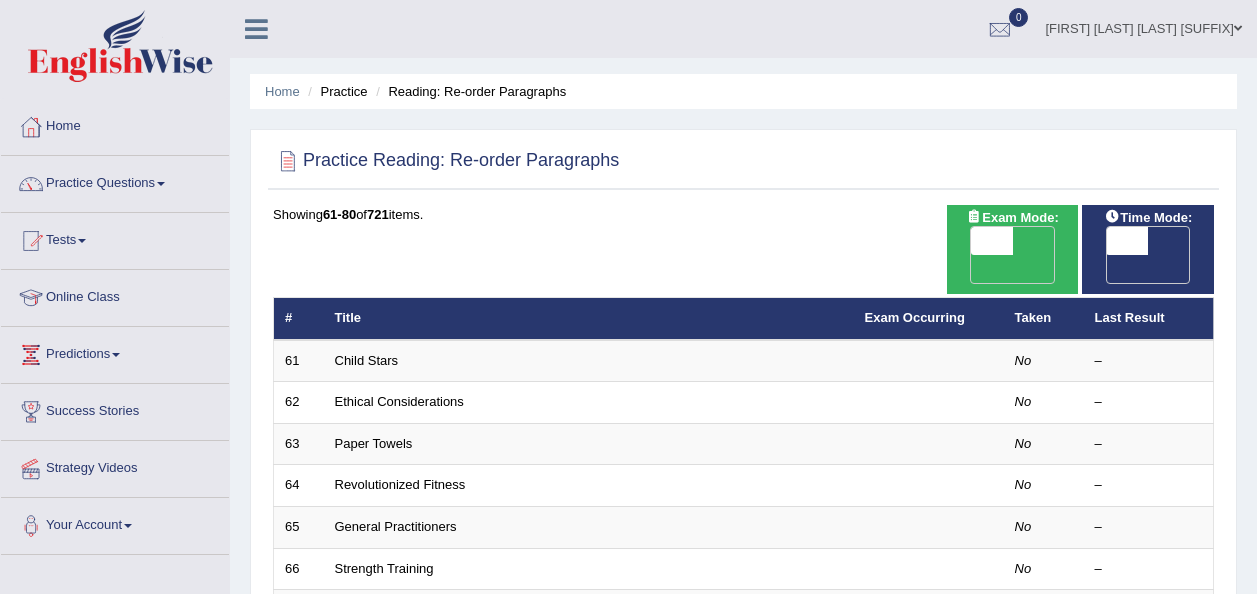 scroll, scrollTop: 131, scrollLeft: 0, axis: vertical 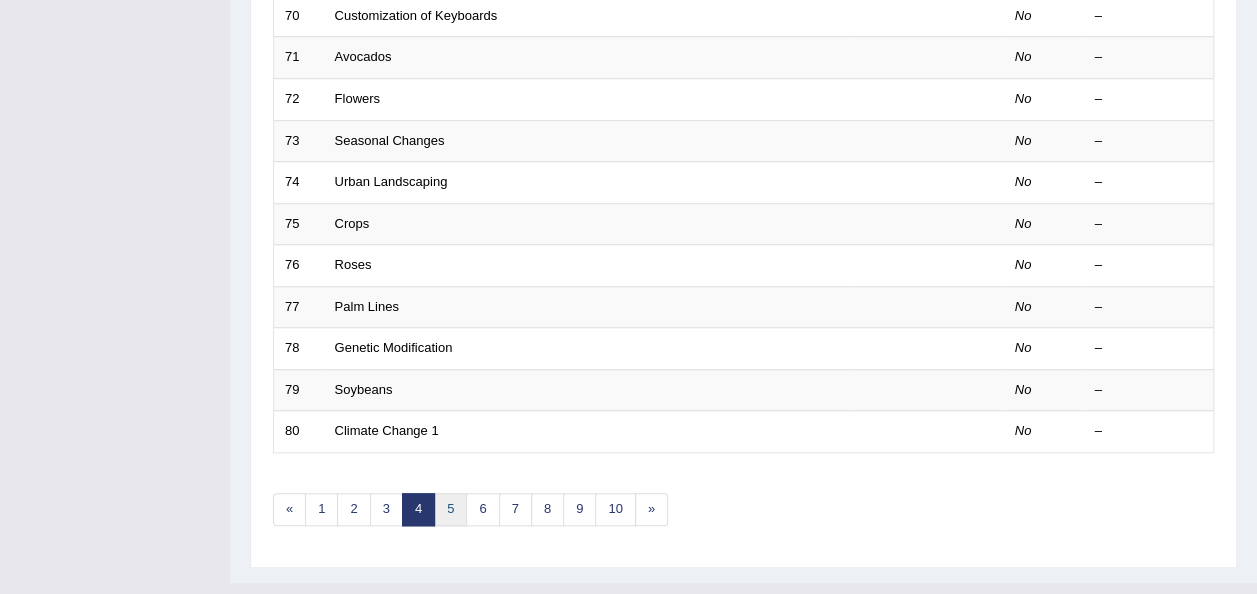click on "5" at bounding box center [450, 509] 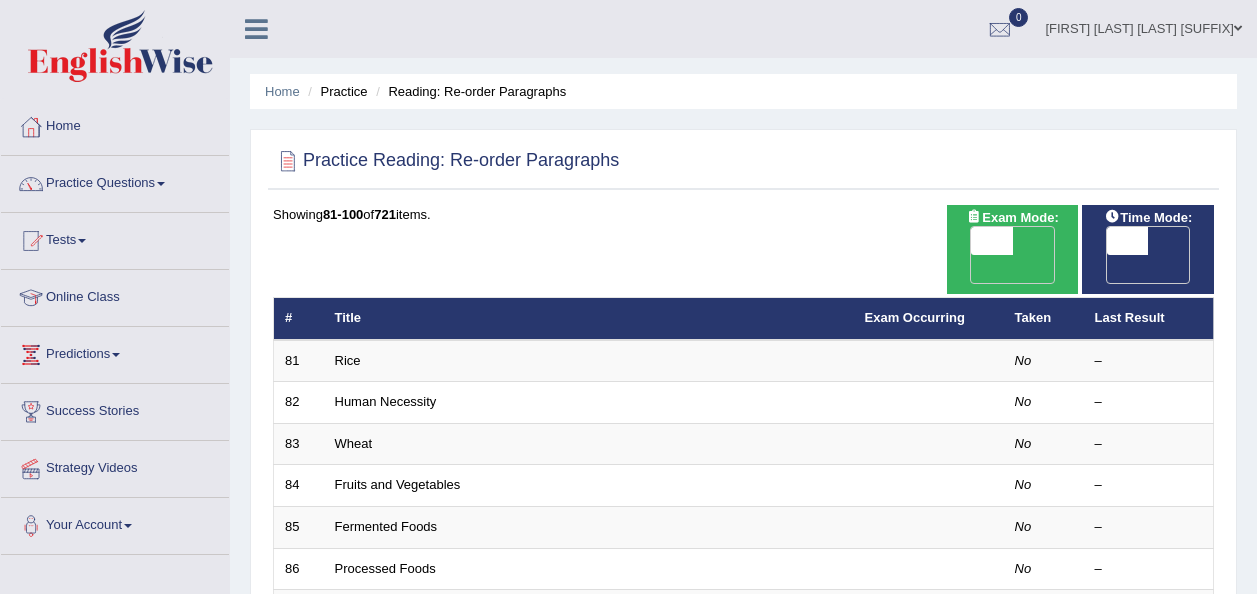 scroll, scrollTop: 104, scrollLeft: 0, axis: vertical 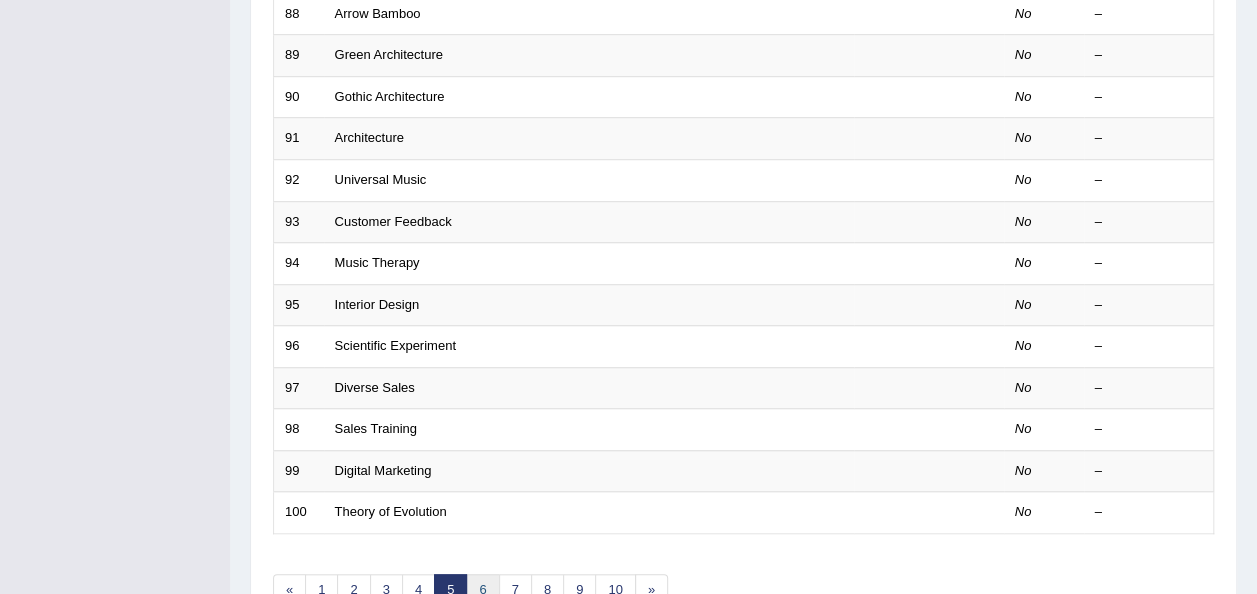 click on "6" at bounding box center [482, 590] 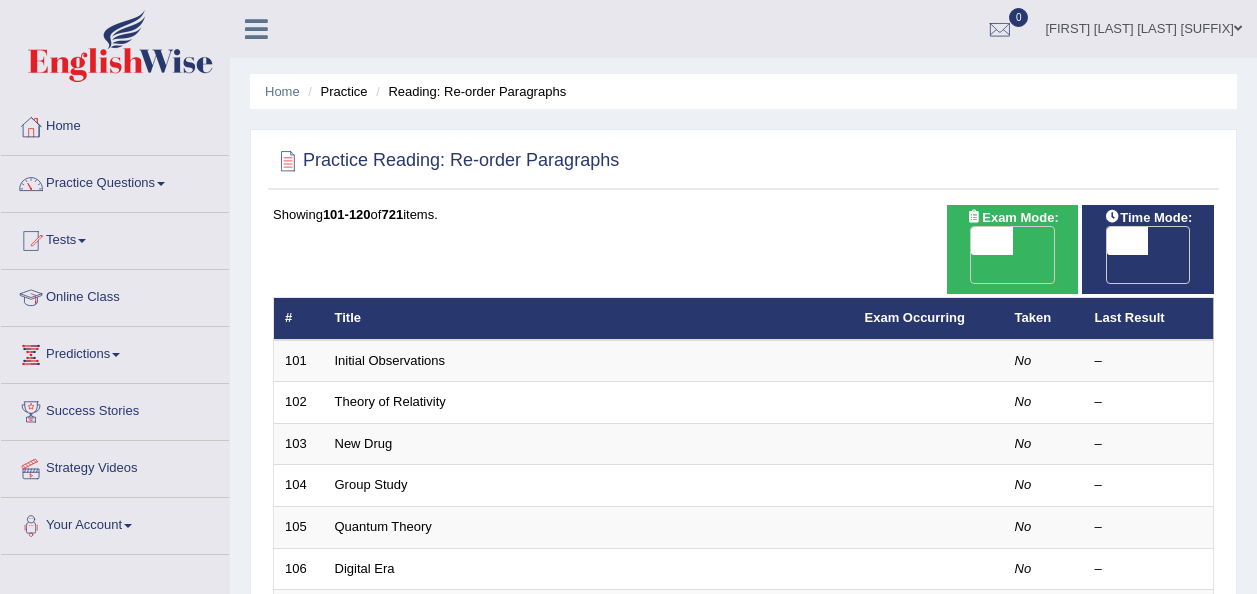 scroll, scrollTop: 24, scrollLeft: 0, axis: vertical 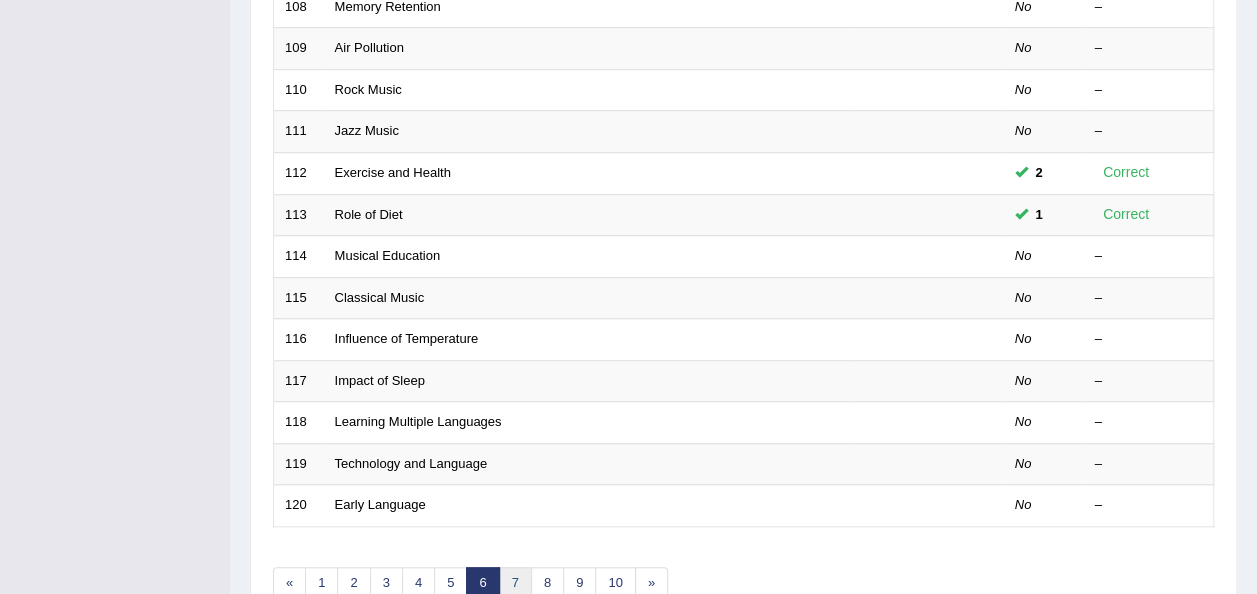 click on "7" at bounding box center [515, 583] 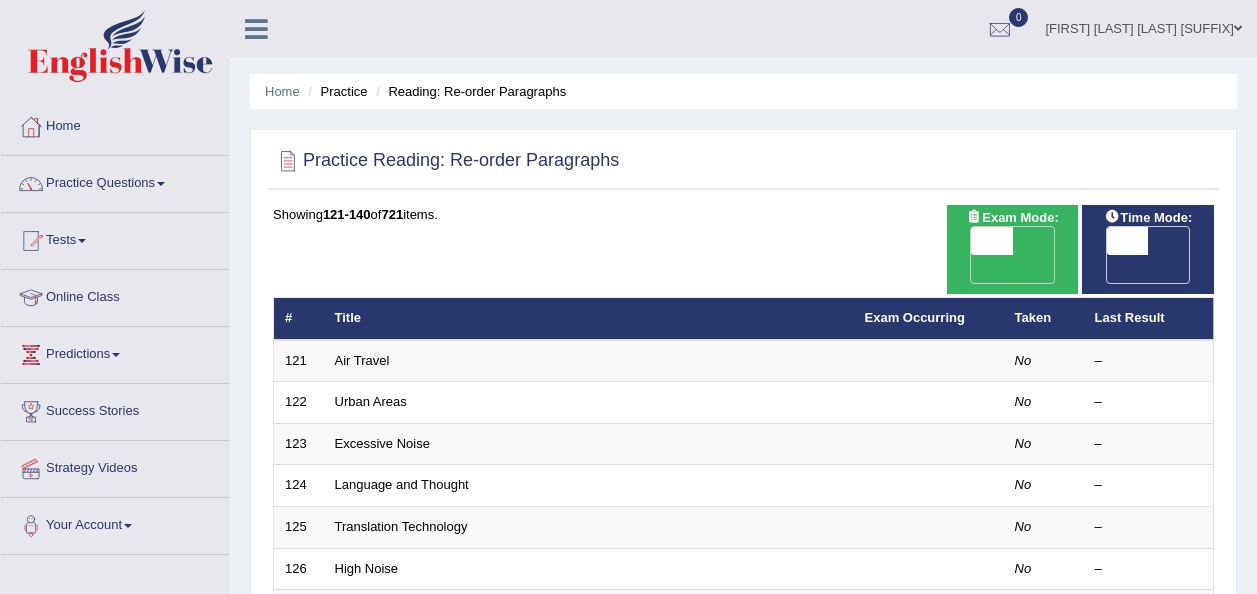 scroll, scrollTop: 25, scrollLeft: 0, axis: vertical 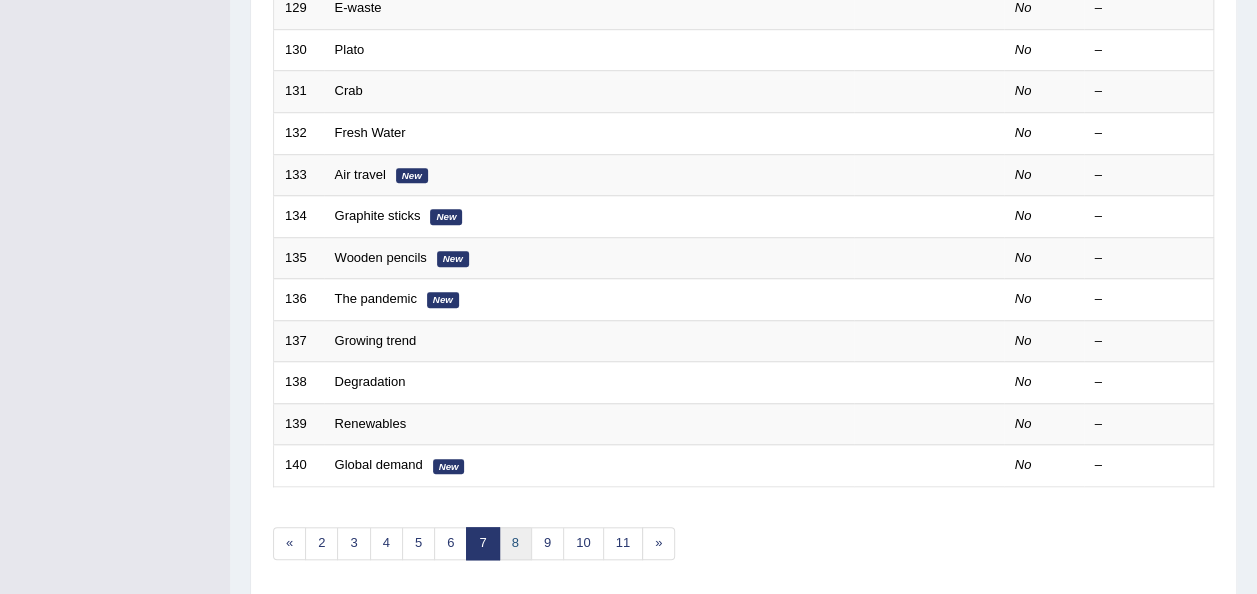 click on "8" at bounding box center (515, 543) 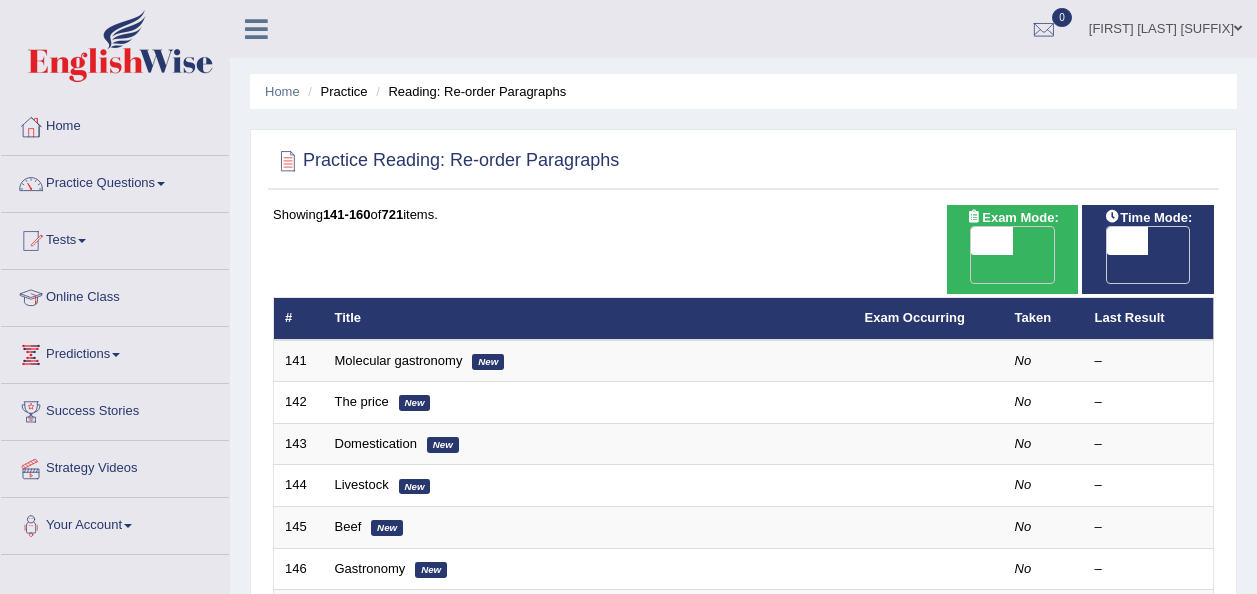 scroll, scrollTop: 0, scrollLeft: 0, axis: both 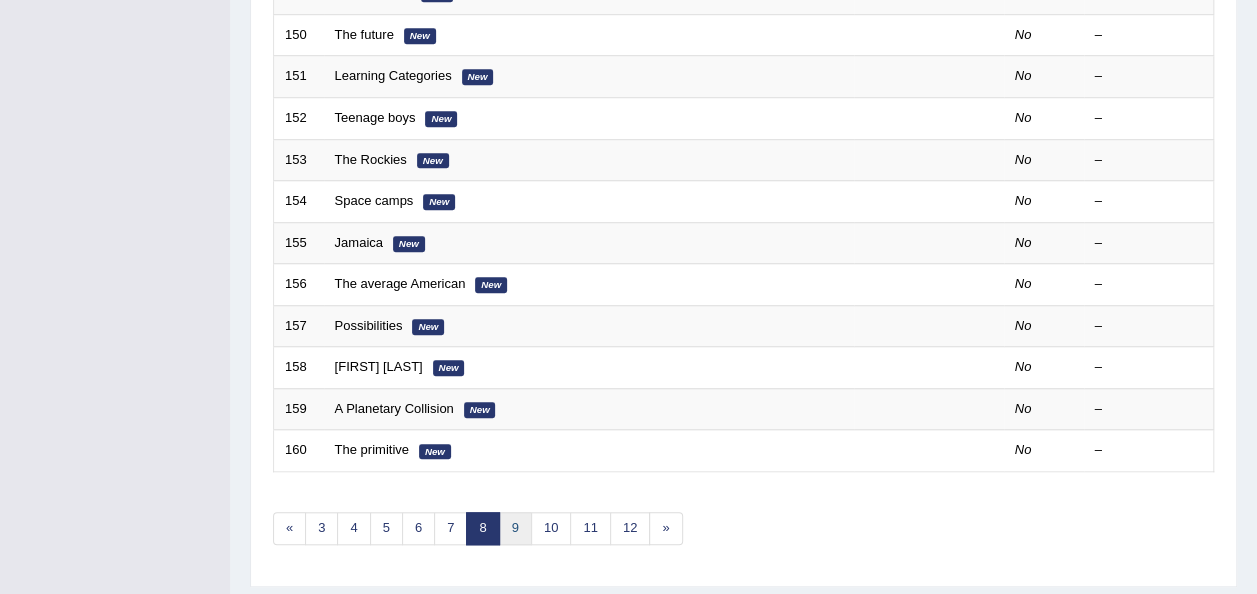 click on "9" at bounding box center (515, 528) 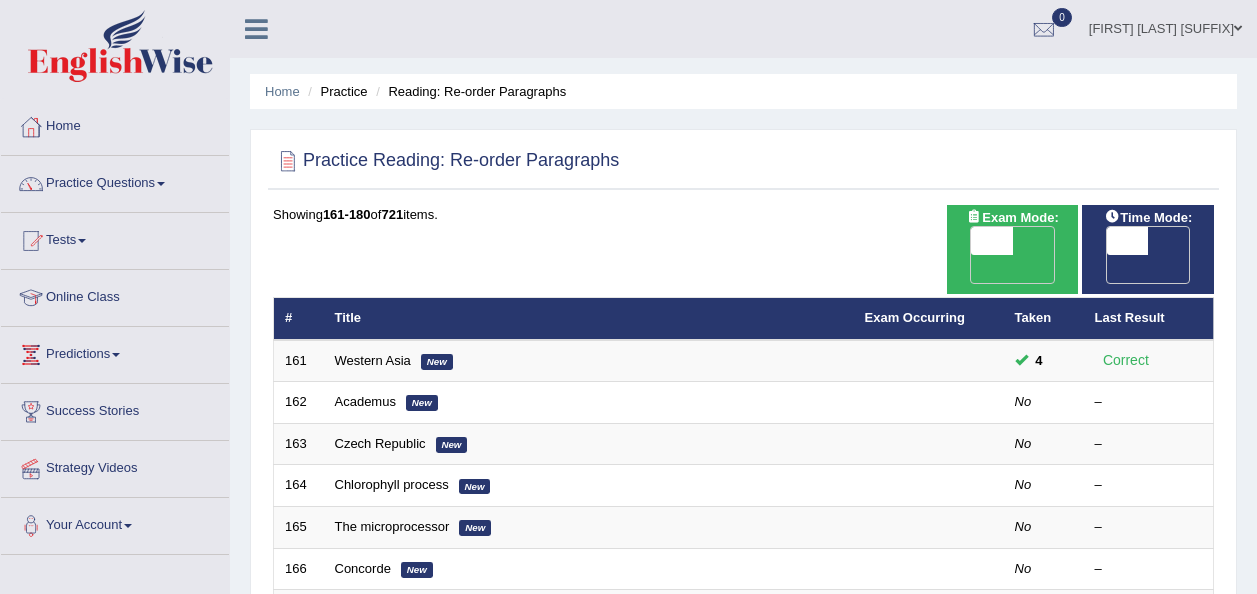 scroll, scrollTop: 30, scrollLeft: 0, axis: vertical 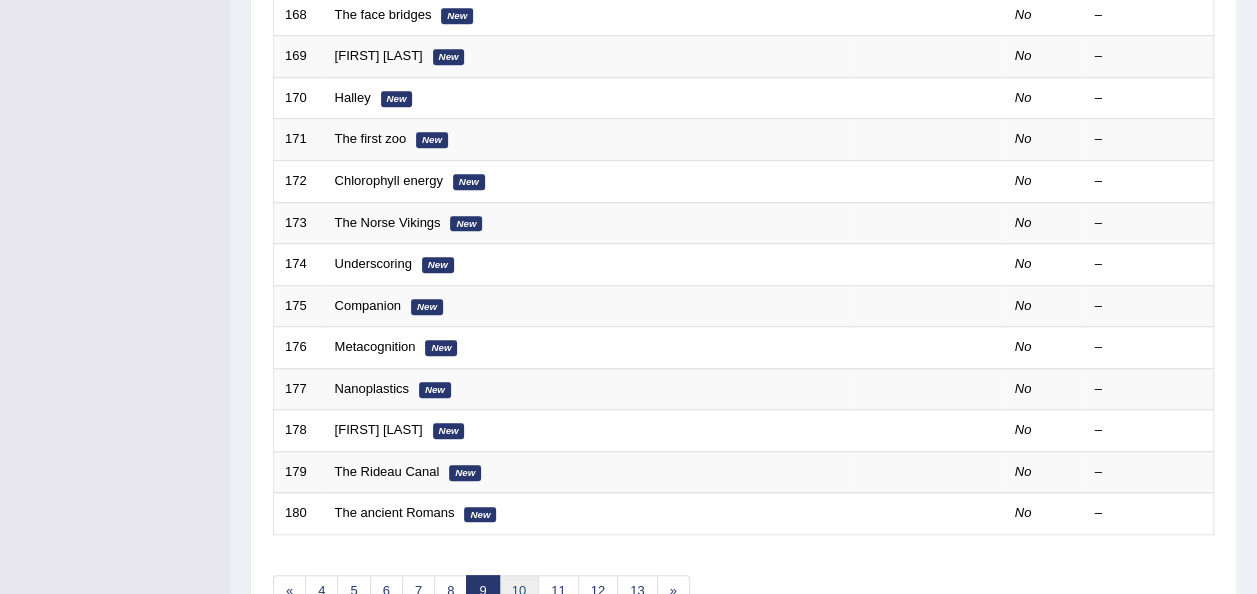click on "10" at bounding box center [519, 591] 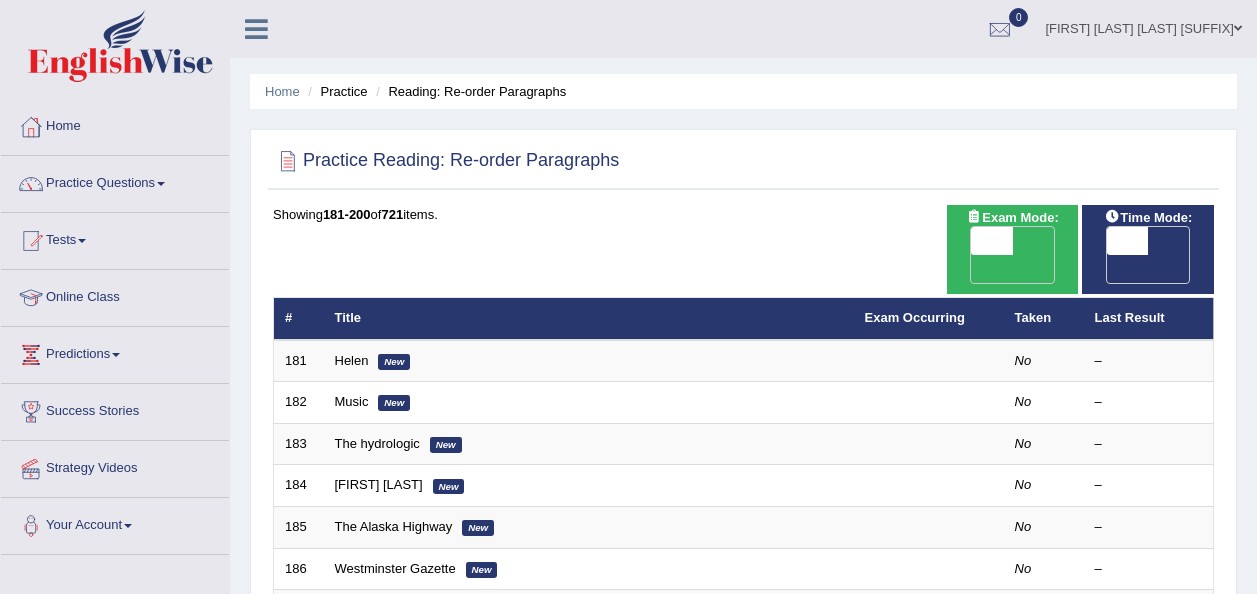 scroll, scrollTop: 42, scrollLeft: 0, axis: vertical 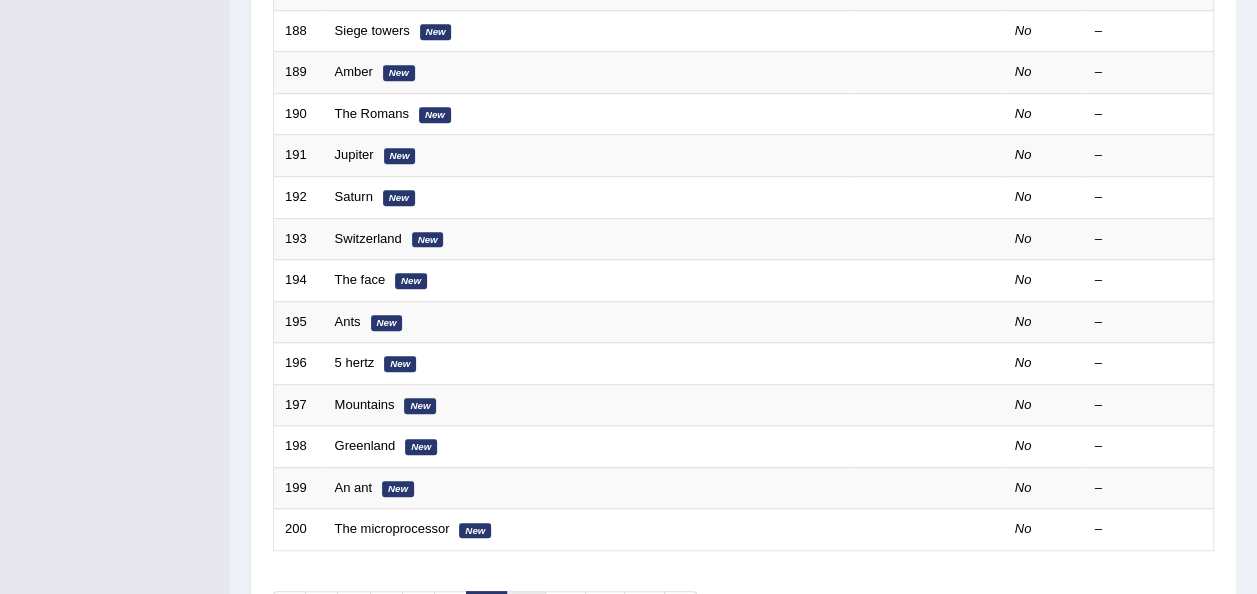 click on "11" at bounding box center [526, 607] 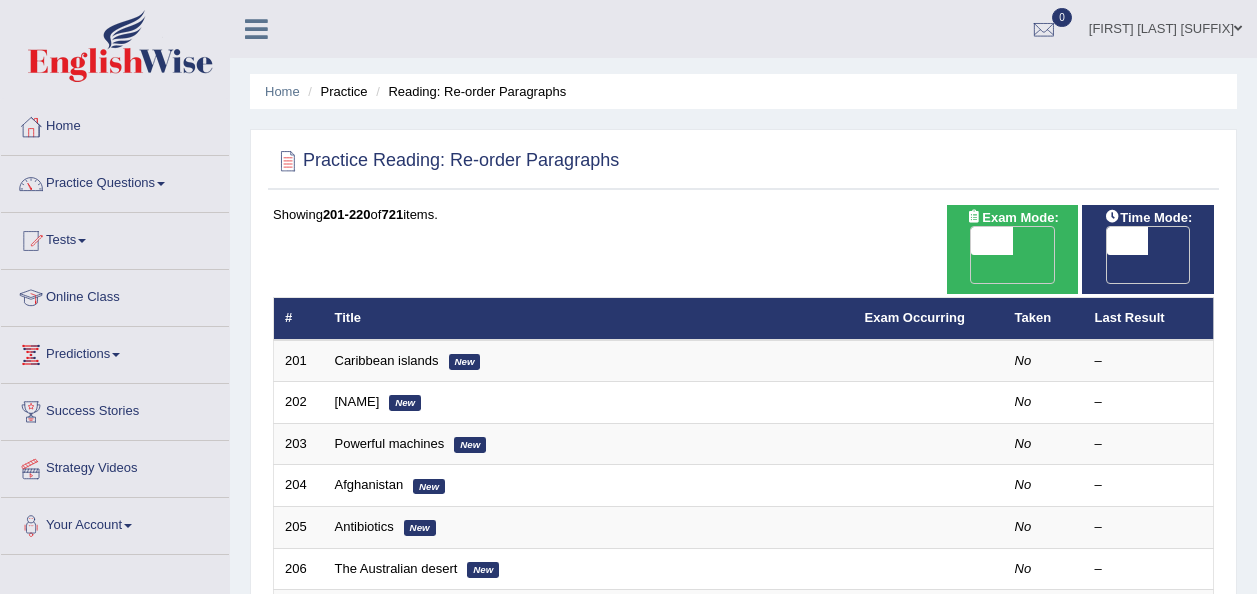 scroll, scrollTop: 0, scrollLeft: 0, axis: both 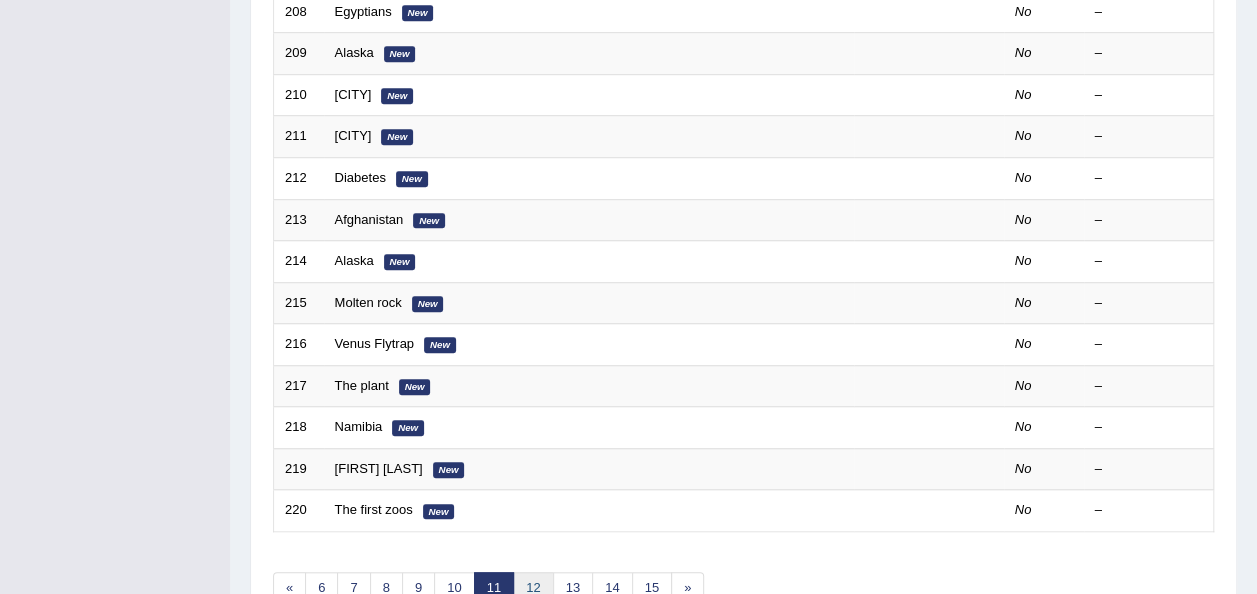 click on "12" at bounding box center [533, 588] 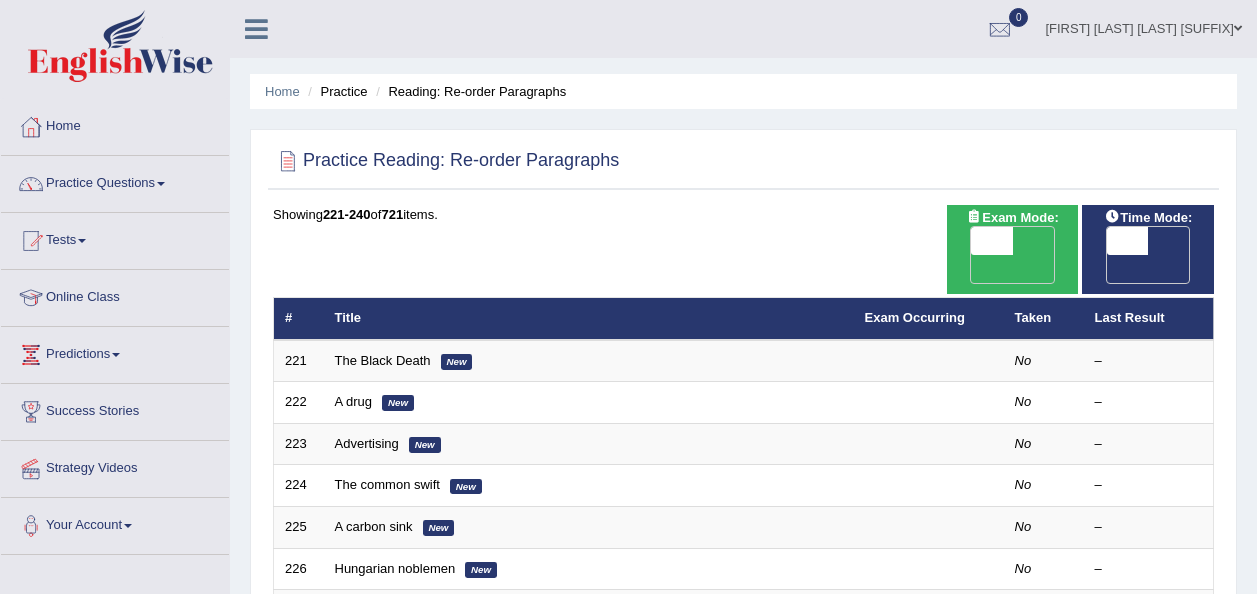 scroll, scrollTop: 0, scrollLeft: 0, axis: both 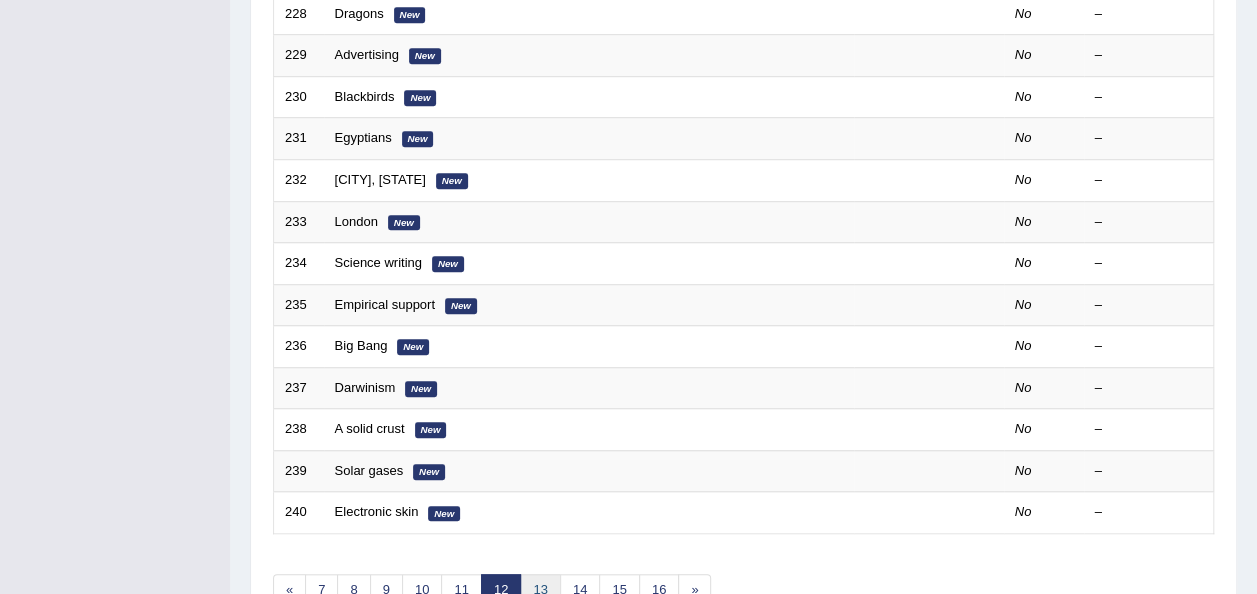 click on "13" at bounding box center (540, 590) 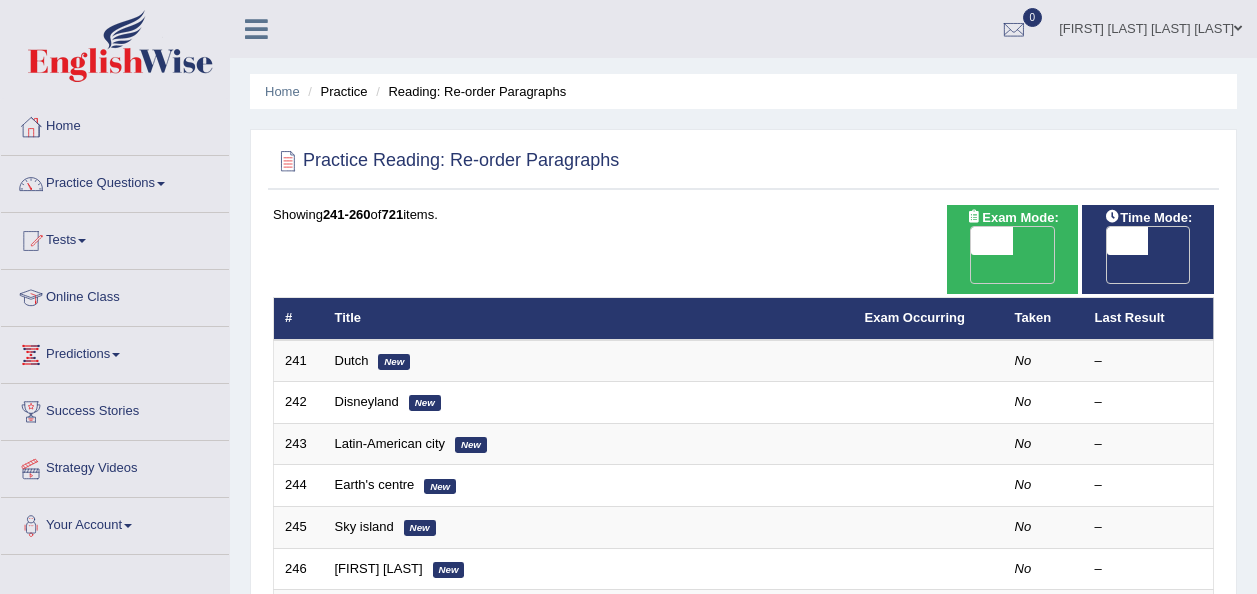 scroll, scrollTop: 82, scrollLeft: 0, axis: vertical 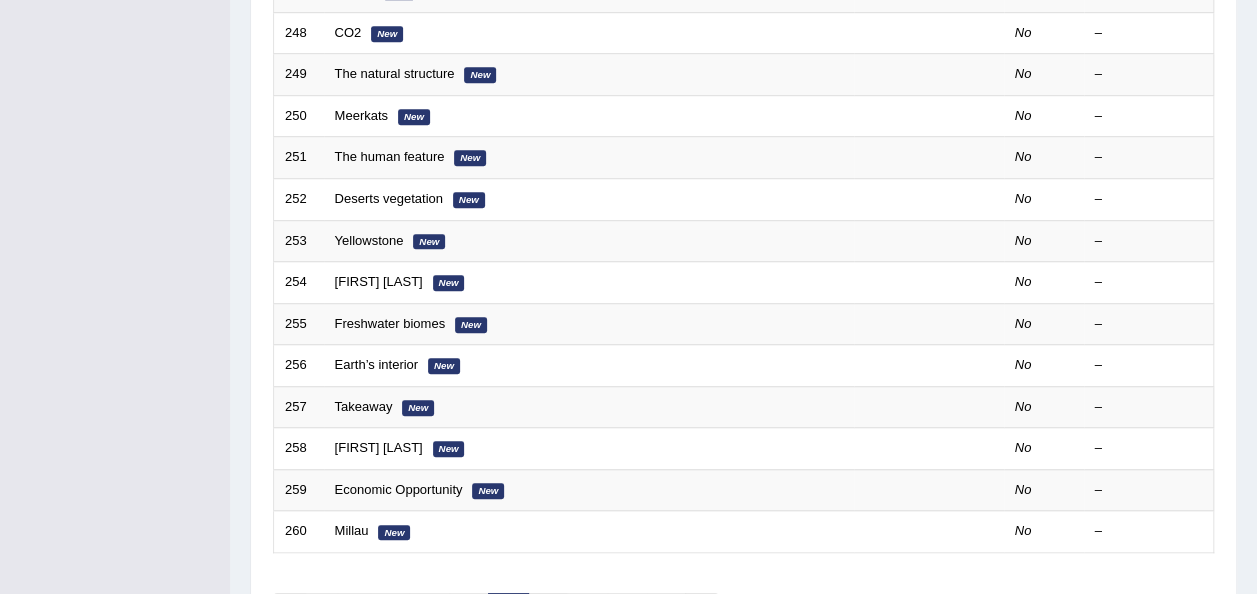 click on "14" at bounding box center [548, 609] 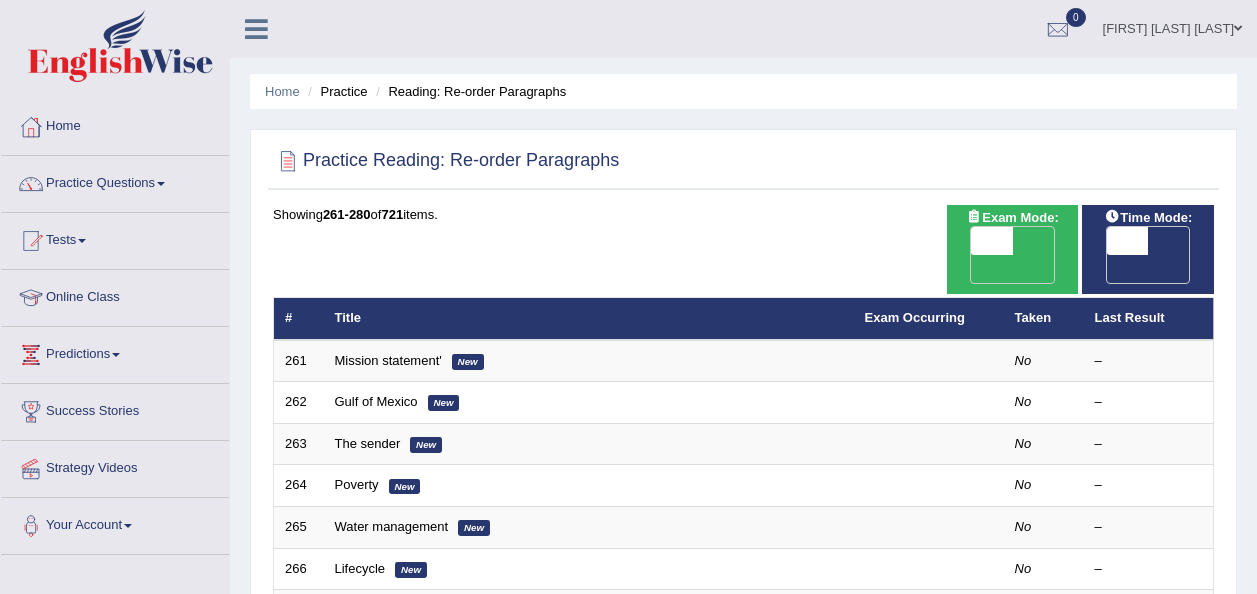 scroll, scrollTop: 0, scrollLeft: 0, axis: both 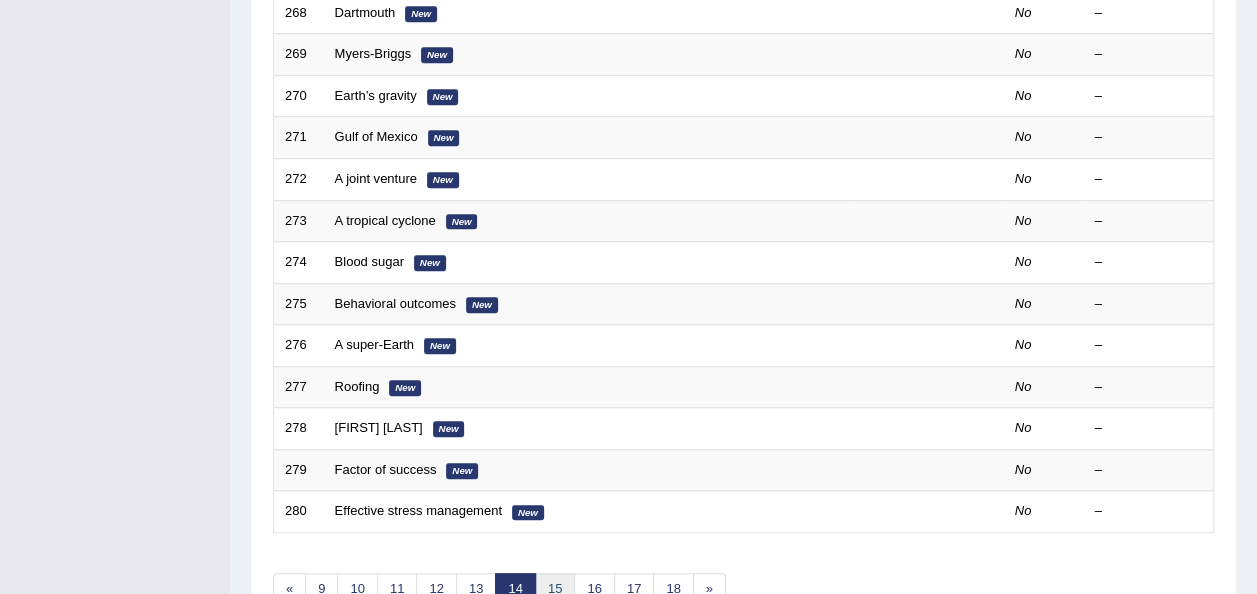 click on "15" at bounding box center (555, 589) 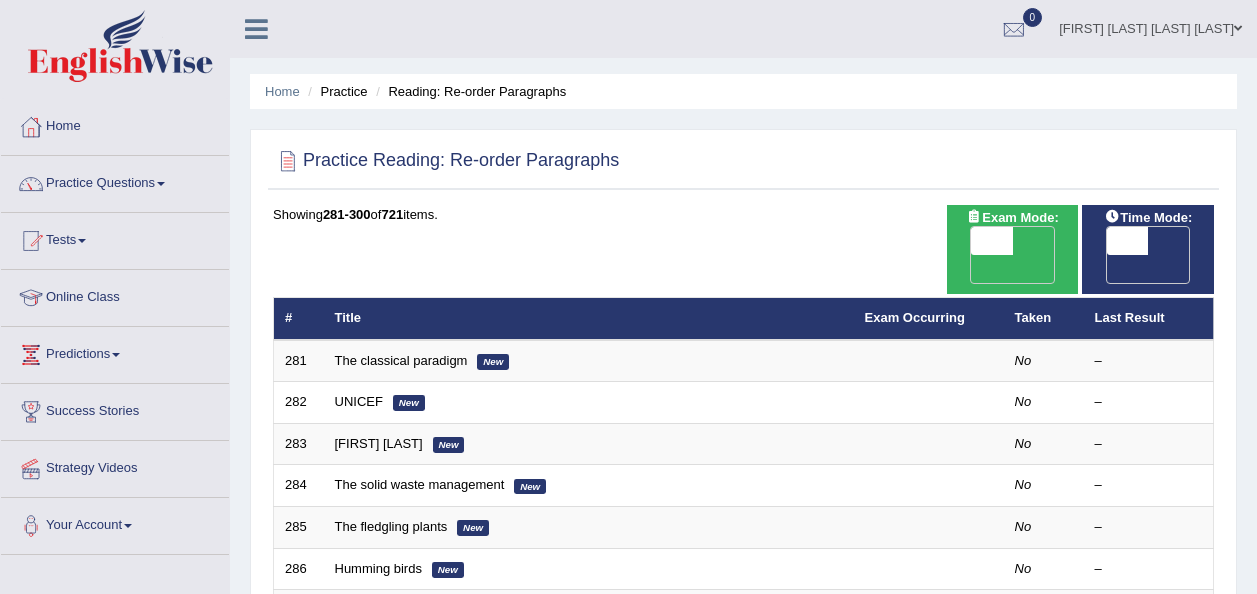 scroll, scrollTop: 0, scrollLeft: 0, axis: both 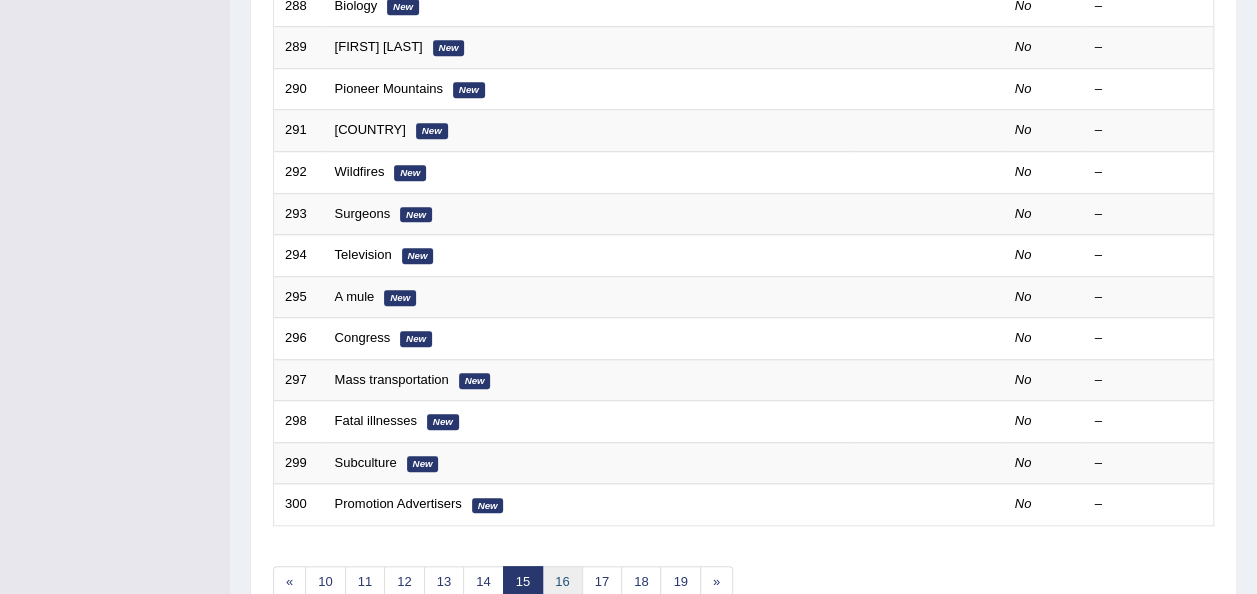 click on "16" at bounding box center (562, 582) 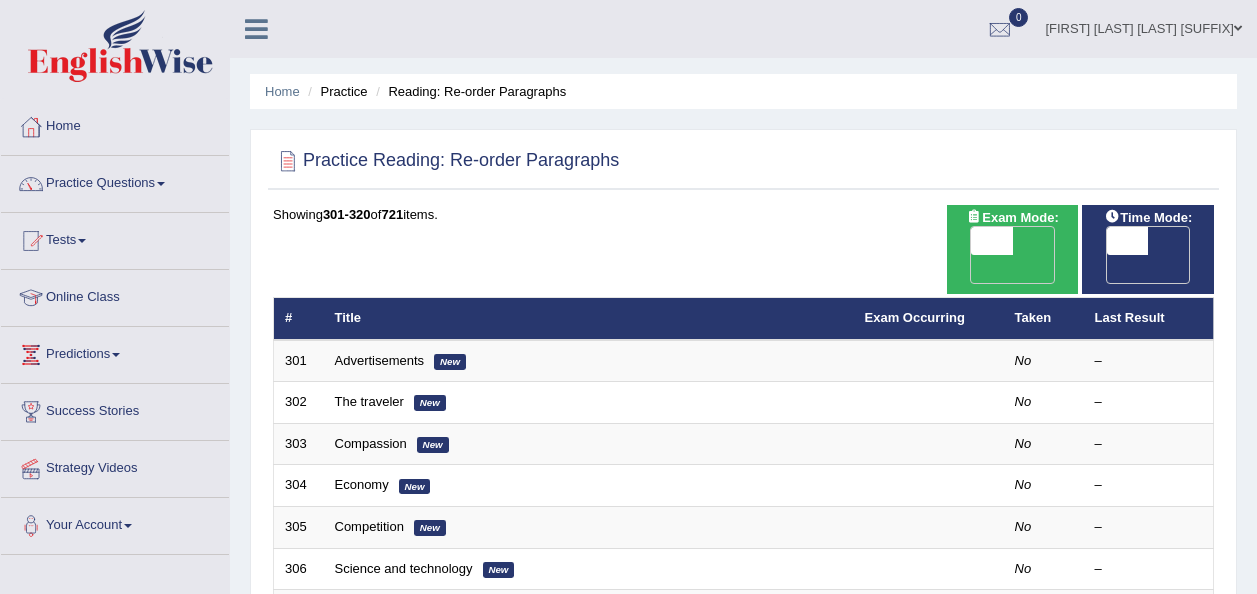 scroll, scrollTop: 98, scrollLeft: 0, axis: vertical 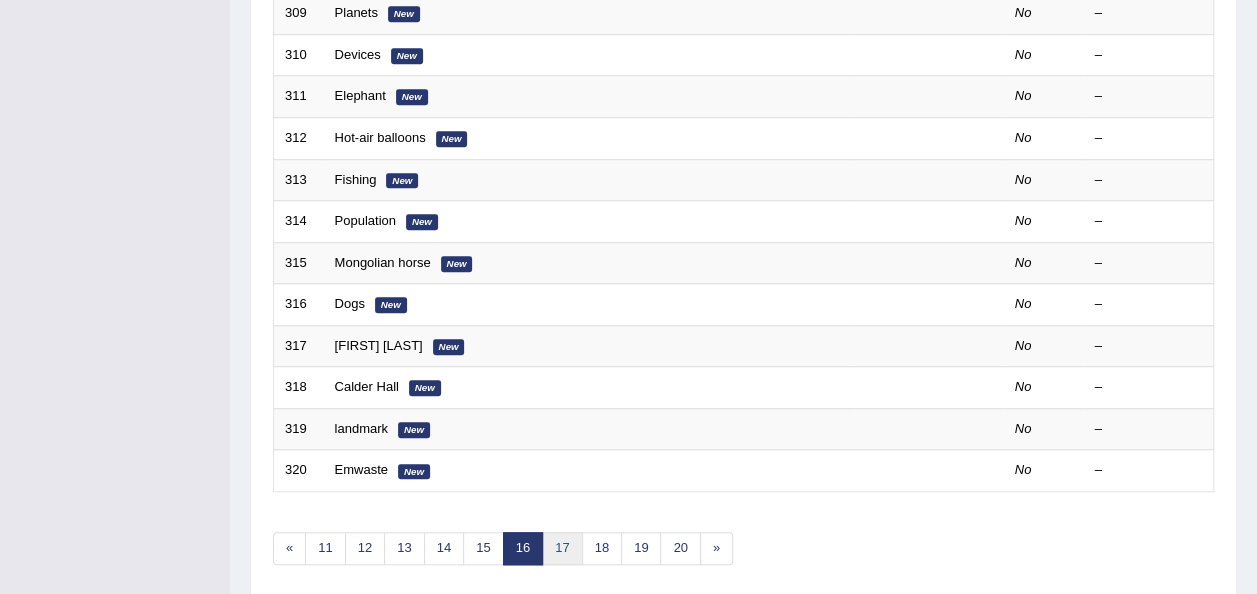 click on "17" at bounding box center (562, 548) 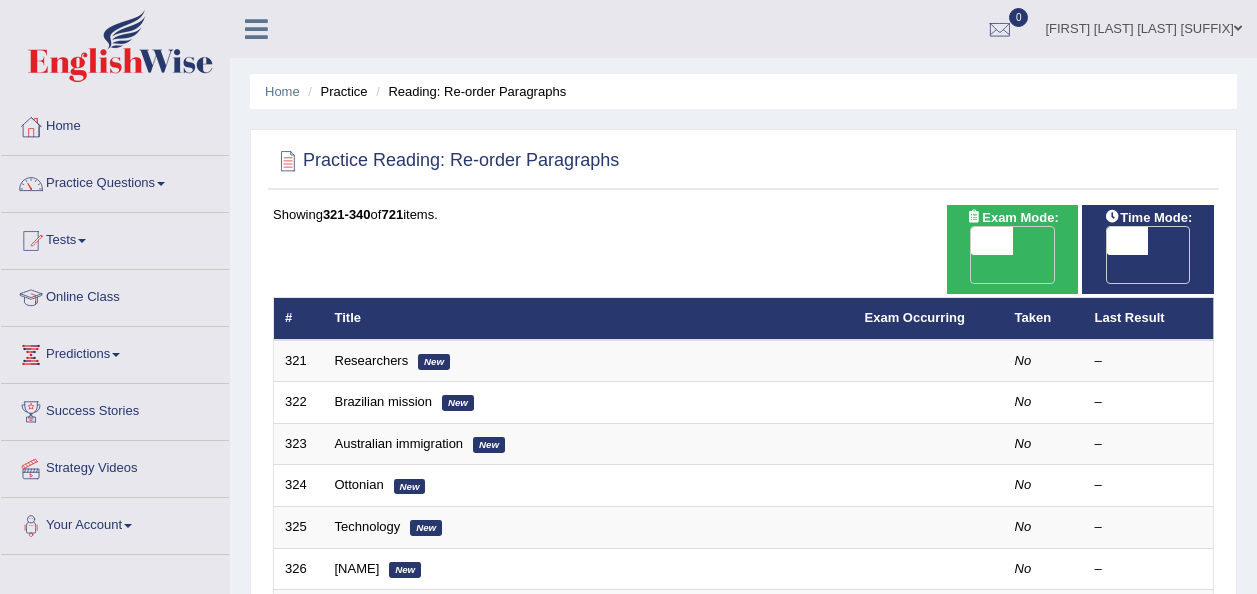 scroll, scrollTop: 40, scrollLeft: 0, axis: vertical 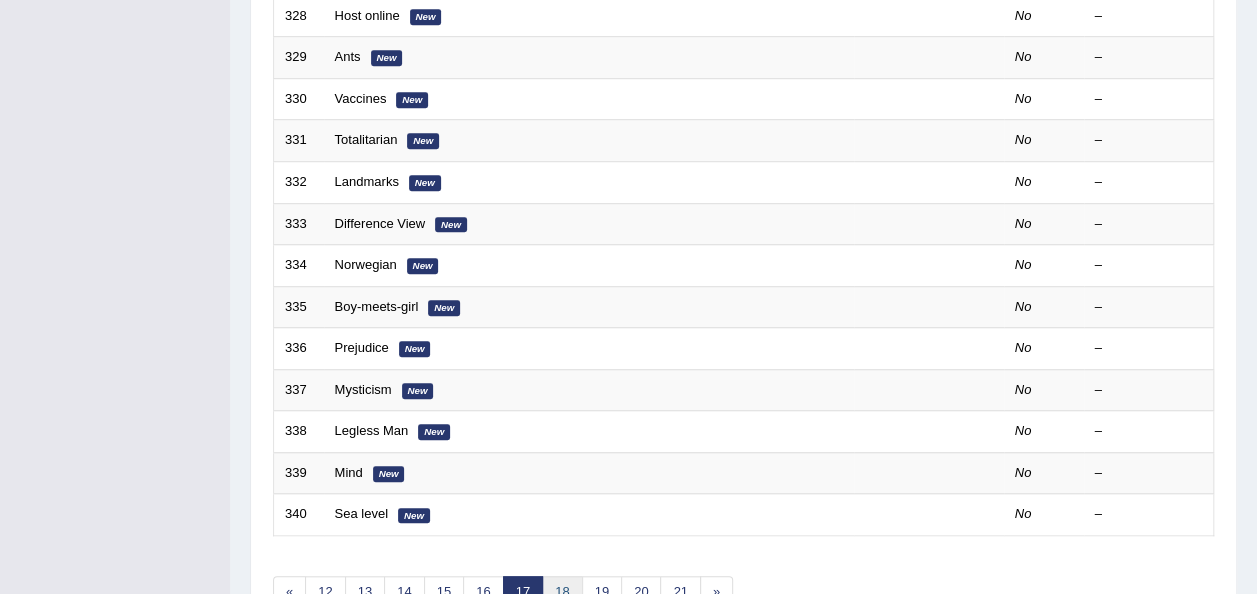 click on "18" at bounding box center [562, 592] 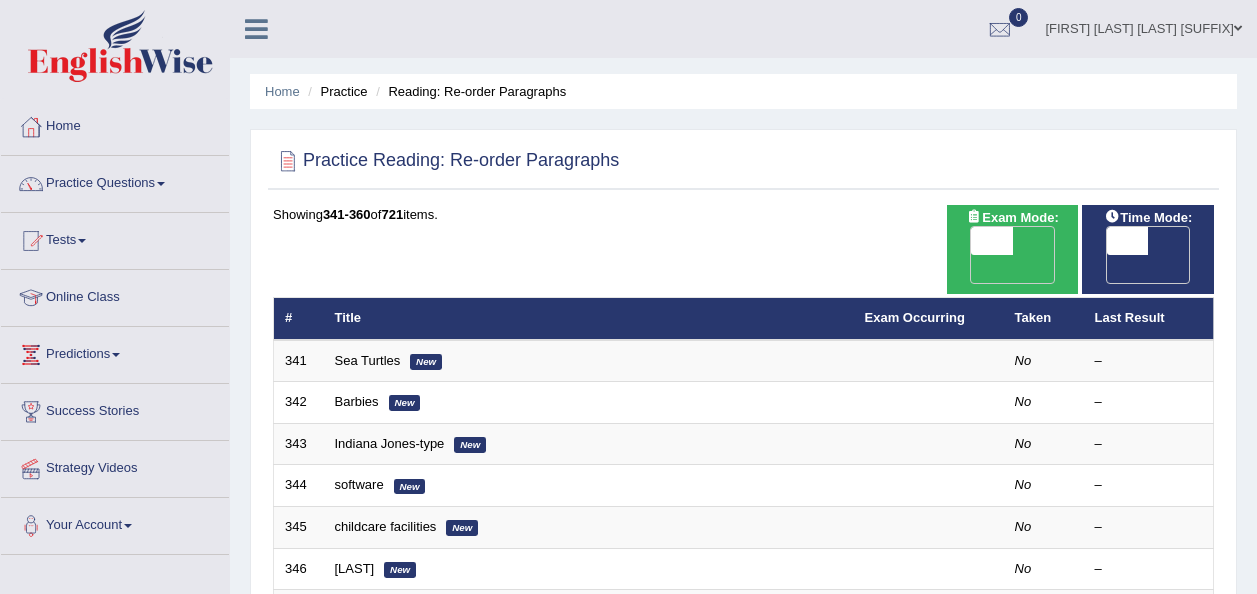 scroll, scrollTop: 36, scrollLeft: 0, axis: vertical 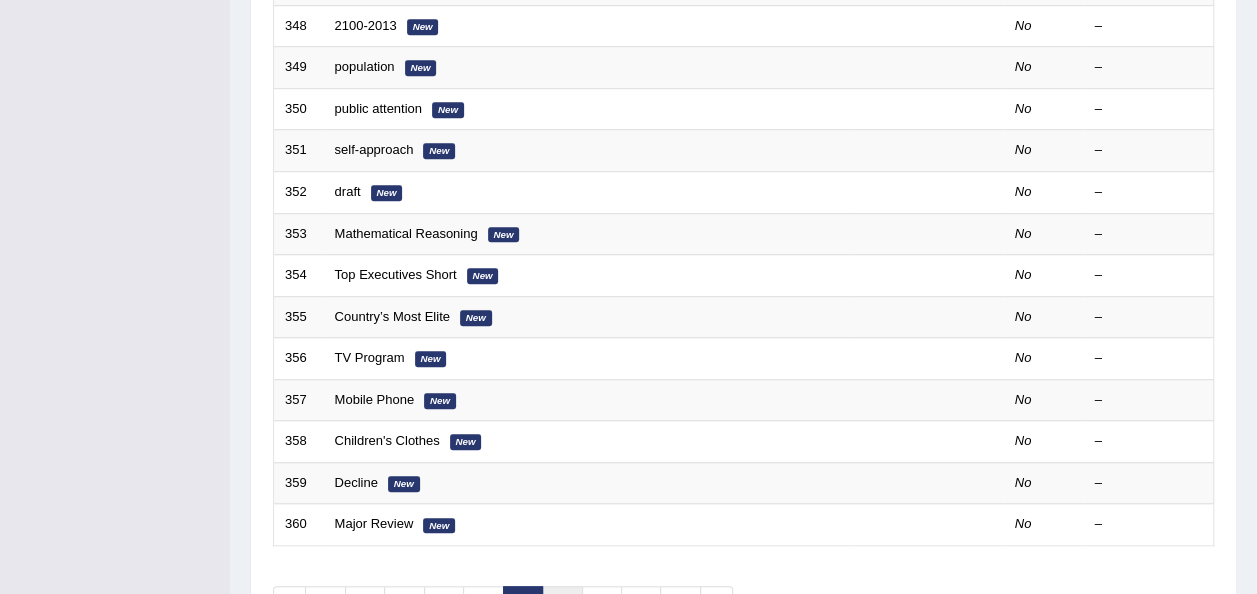 click on "19" at bounding box center (562, 602) 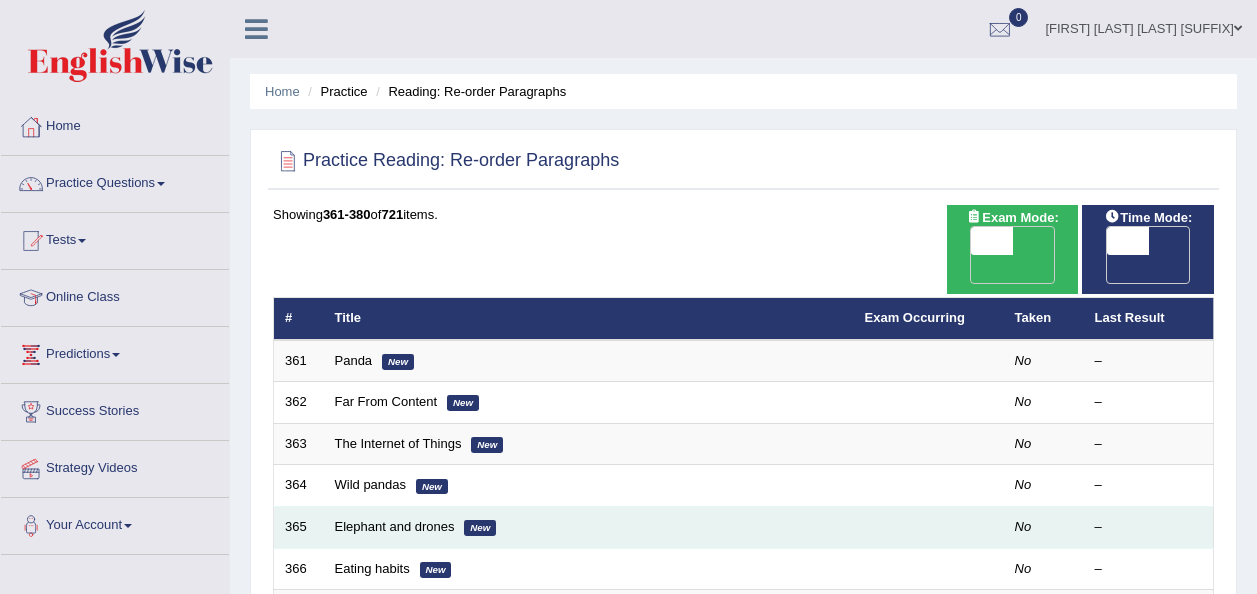 scroll, scrollTop: 0, scrollLeft: 0, axis: both 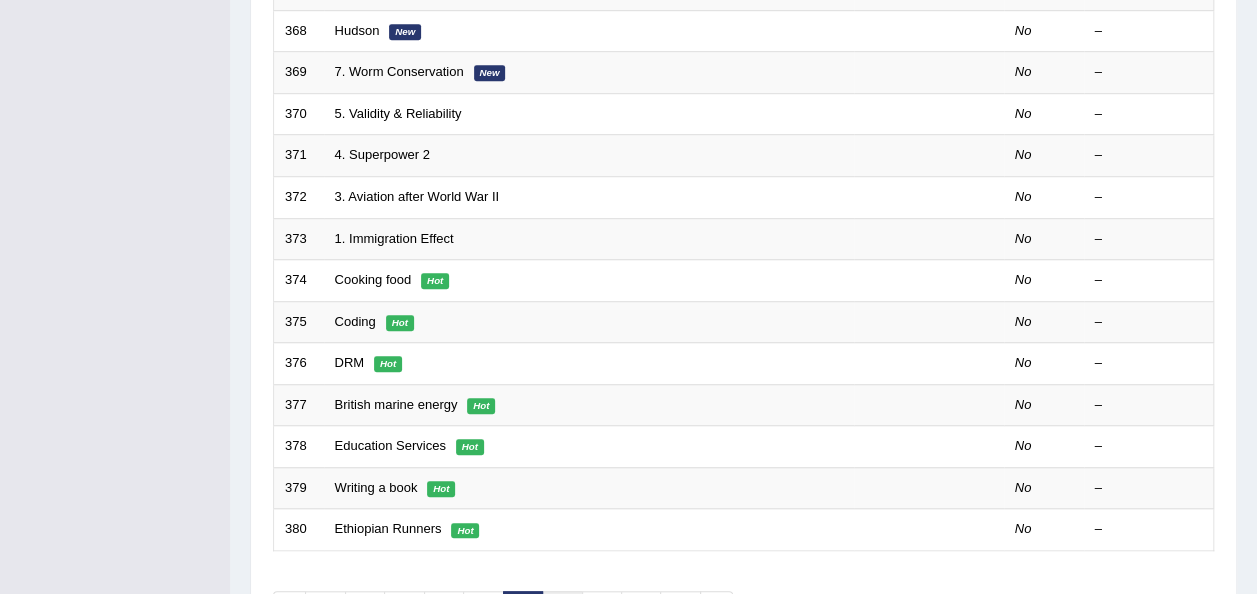click on "20" at bounding box center (562, 607) 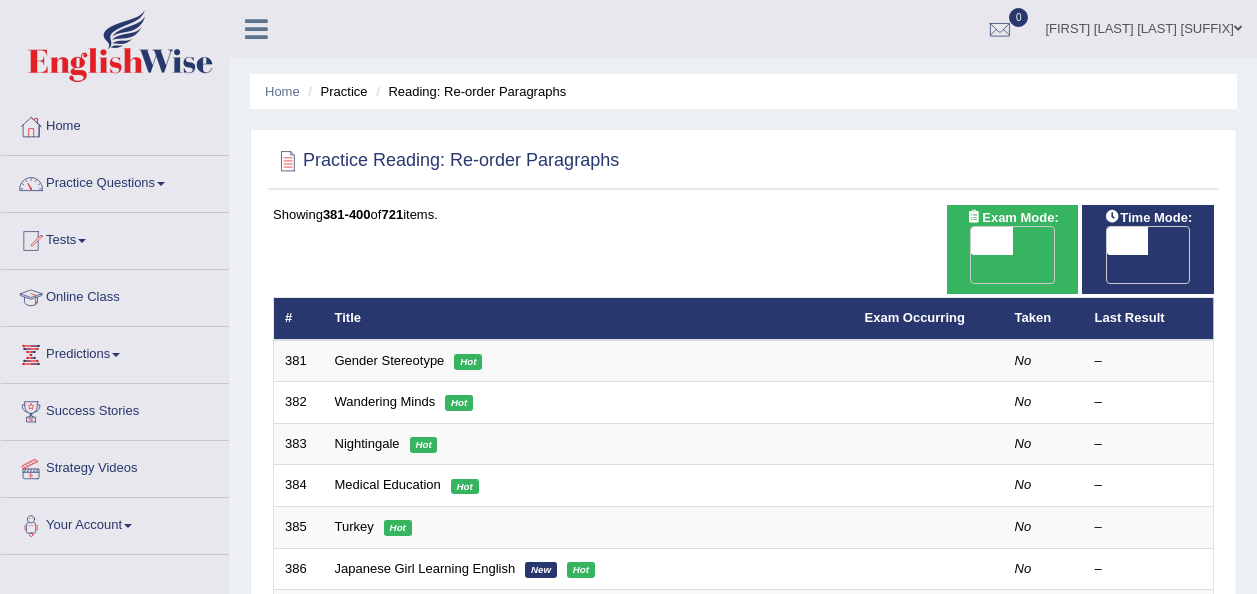 scroll, scrollTop: 57, scrollLeft: 0, axis: vertical 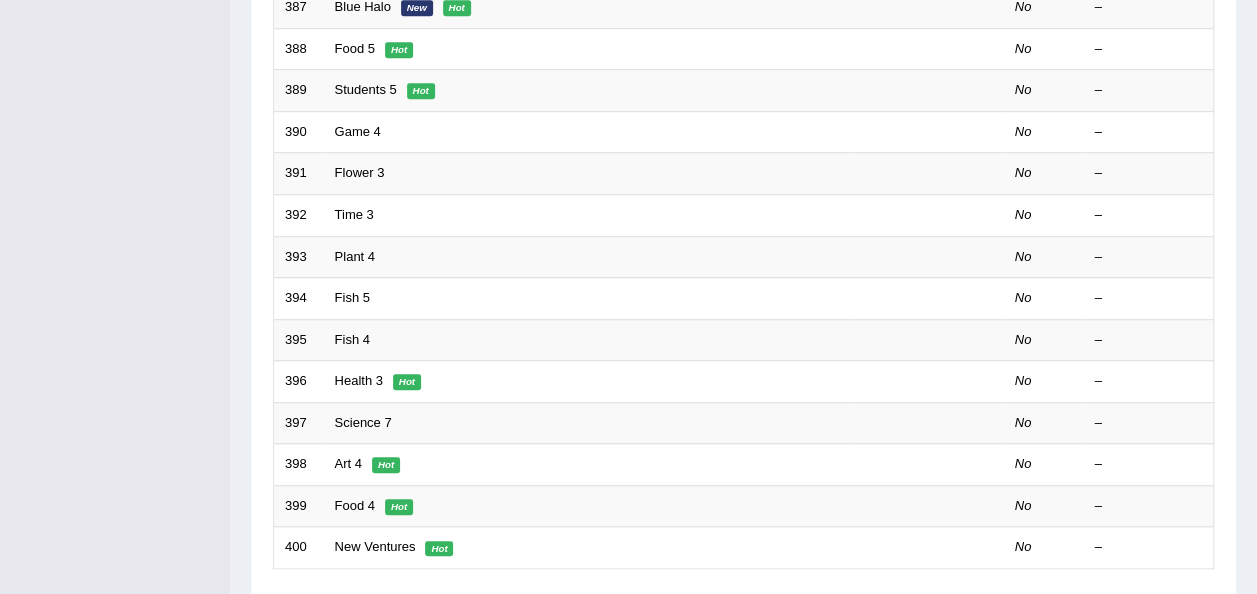 click on "21" at bounding box center [562, 625] 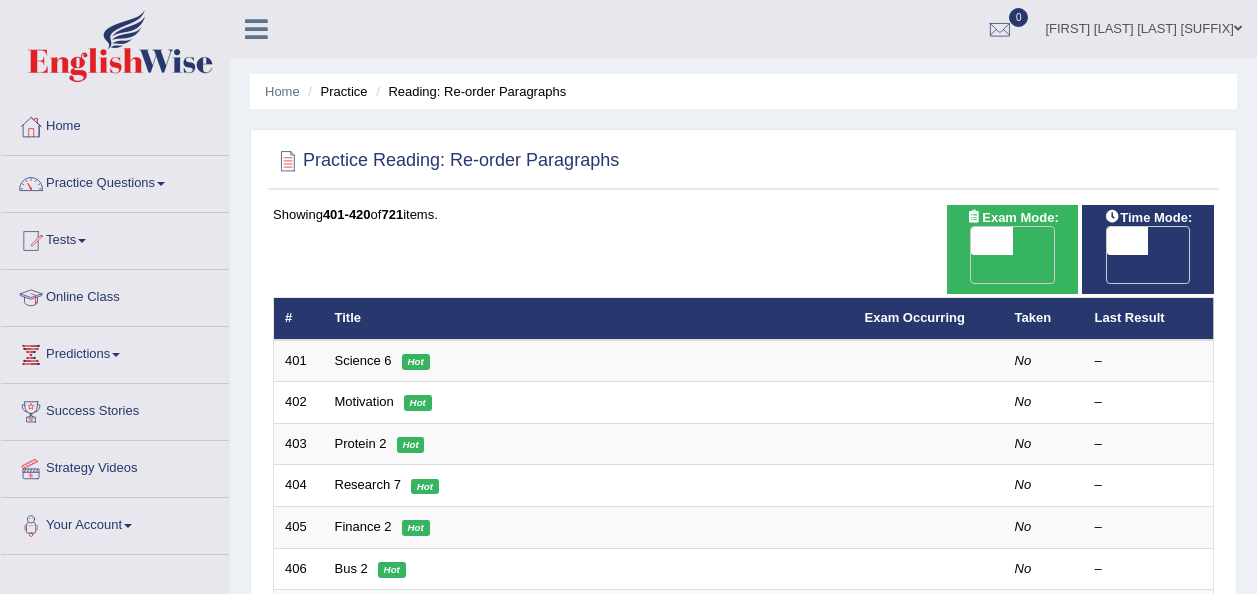 scroll, scrollTop: 0, scrollLeft: 0, axis: both 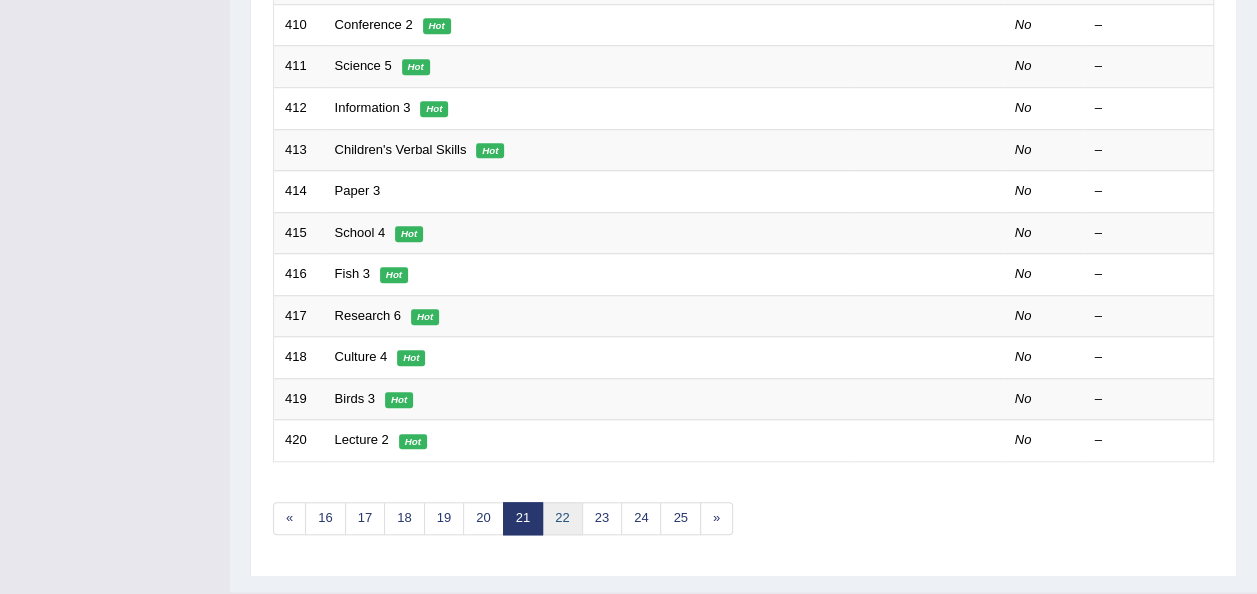 click on "22" at bounding box center (562, 518) 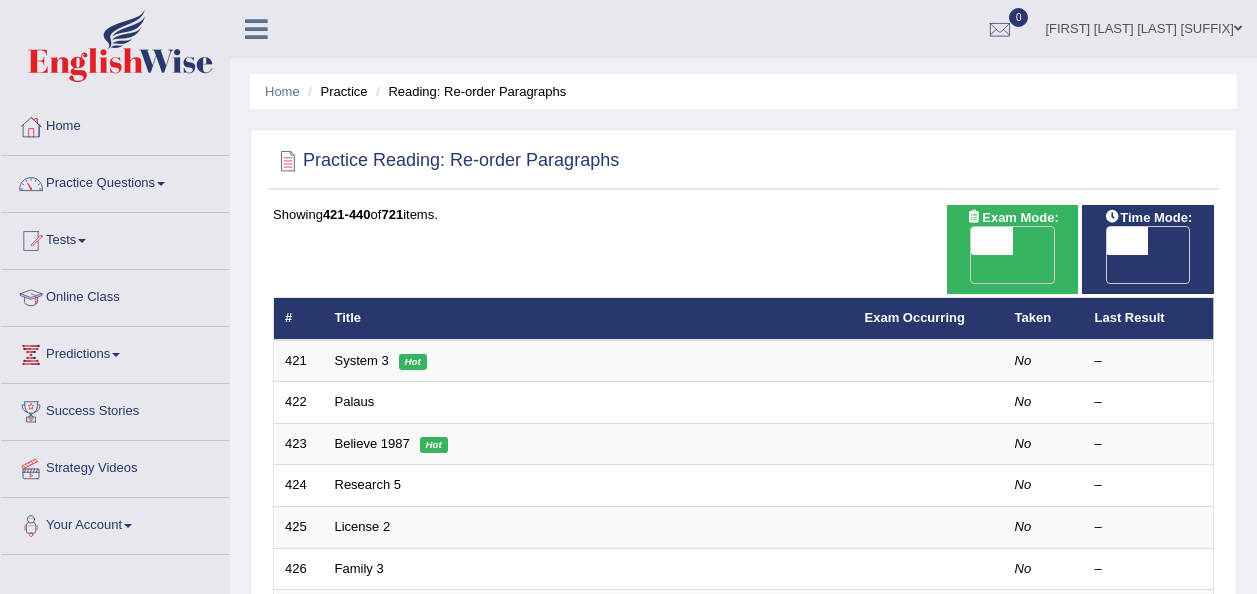 scroll, scrollTop: 15, scrollLeft: 0, axis: vertical 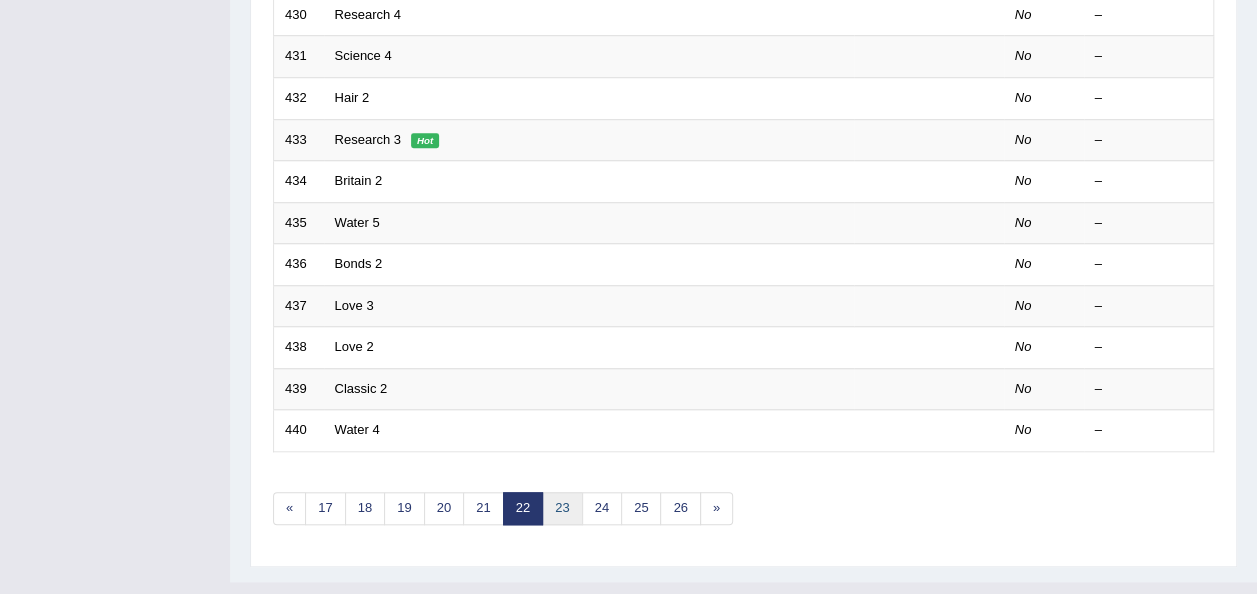 click on "23" at bounding box center [562, 508] 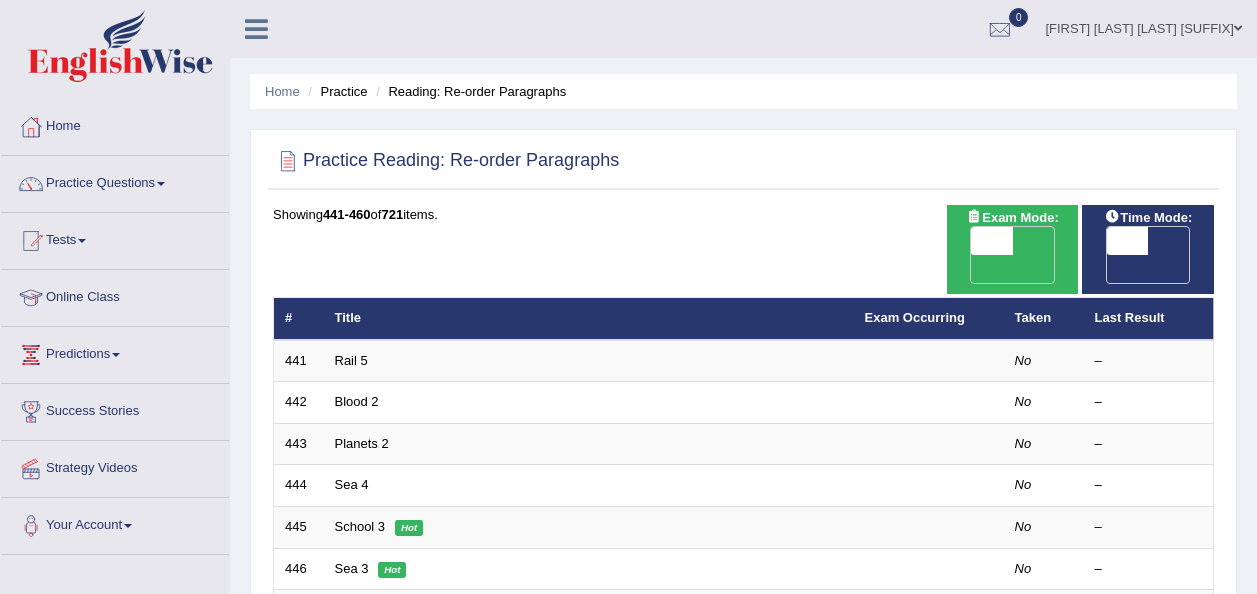 scroll, scrollTop: 81, scrollLeft: 0, axis: vertical 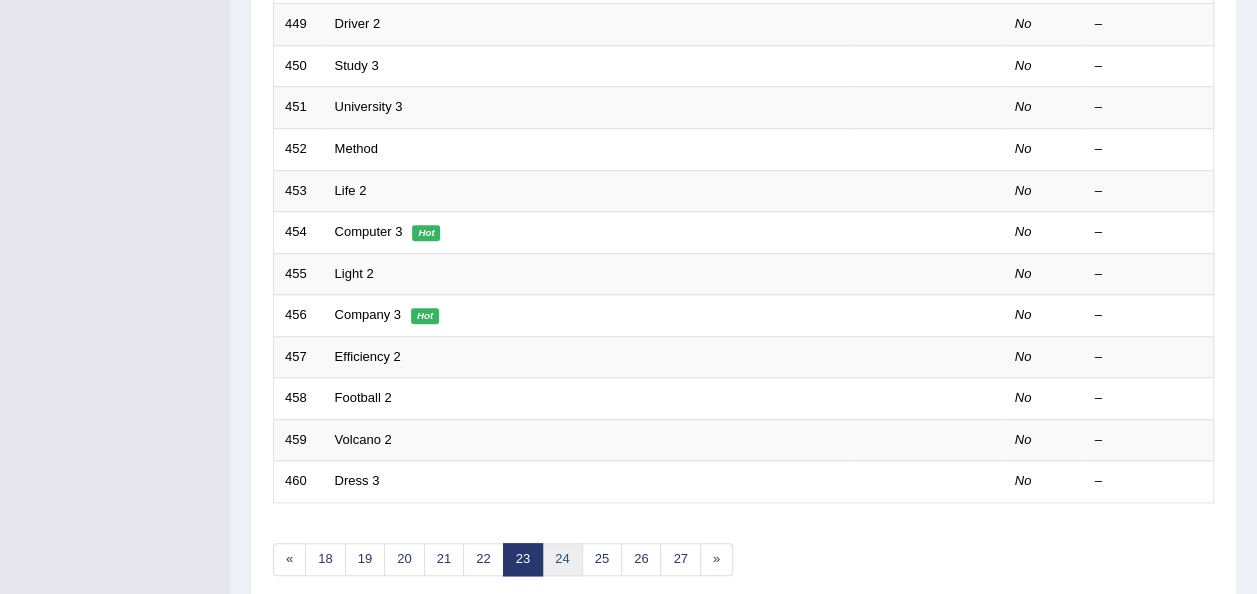 click on "24" at bounding box center (562, 559) 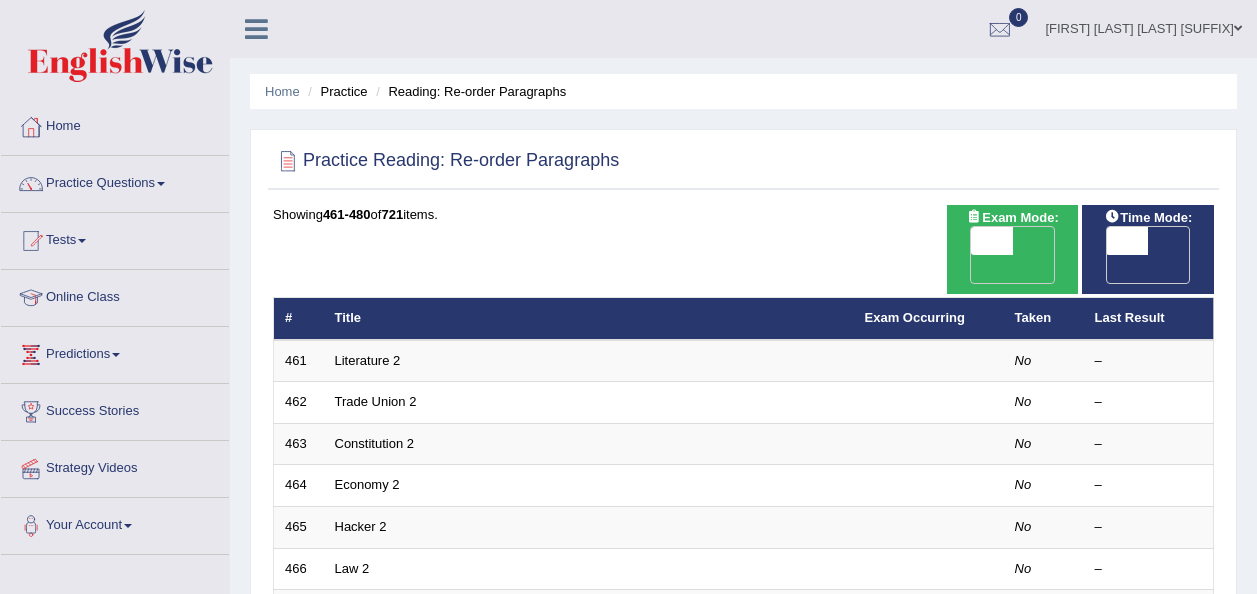 scroll, scrollTop: 130, scrollLeft: 0, axis: vertical 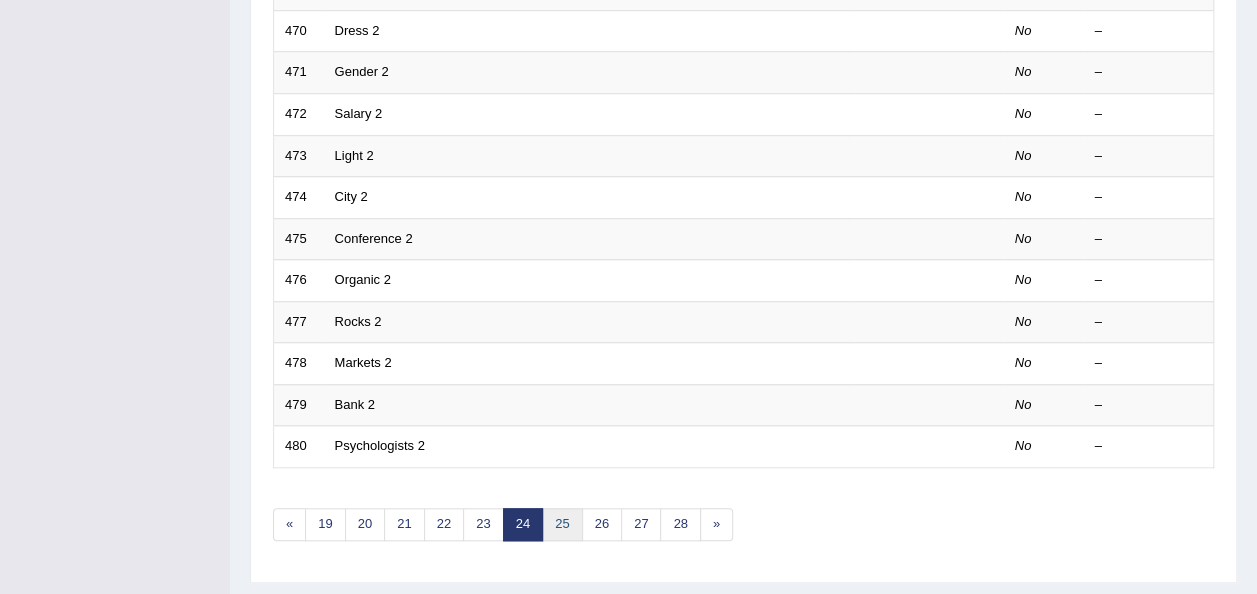 click on "25" at bounding box center (562, 524) 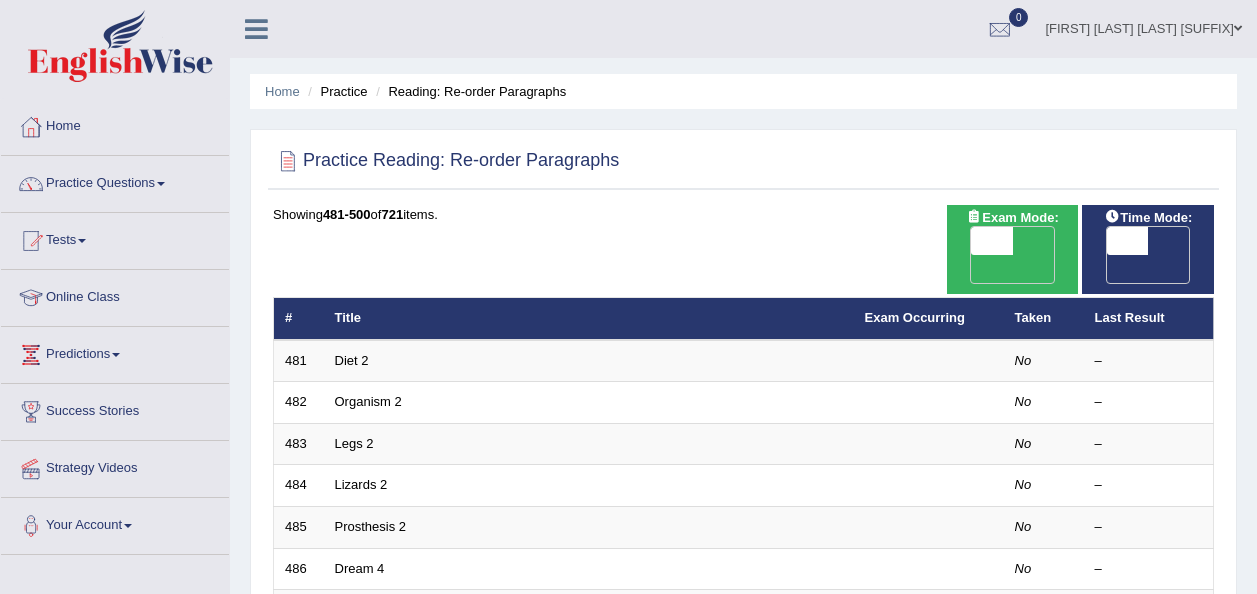 scroll, scrollTop: 166, scrollLeft: 0, axis: vertical 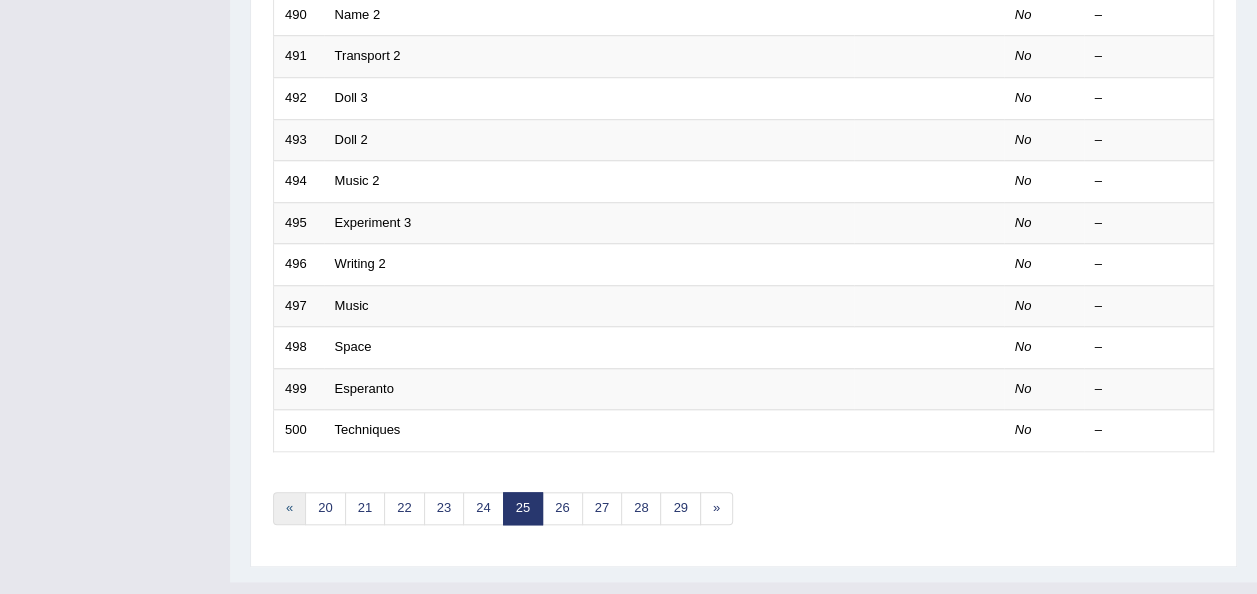 click on "«" at bounding box center [289, 508] 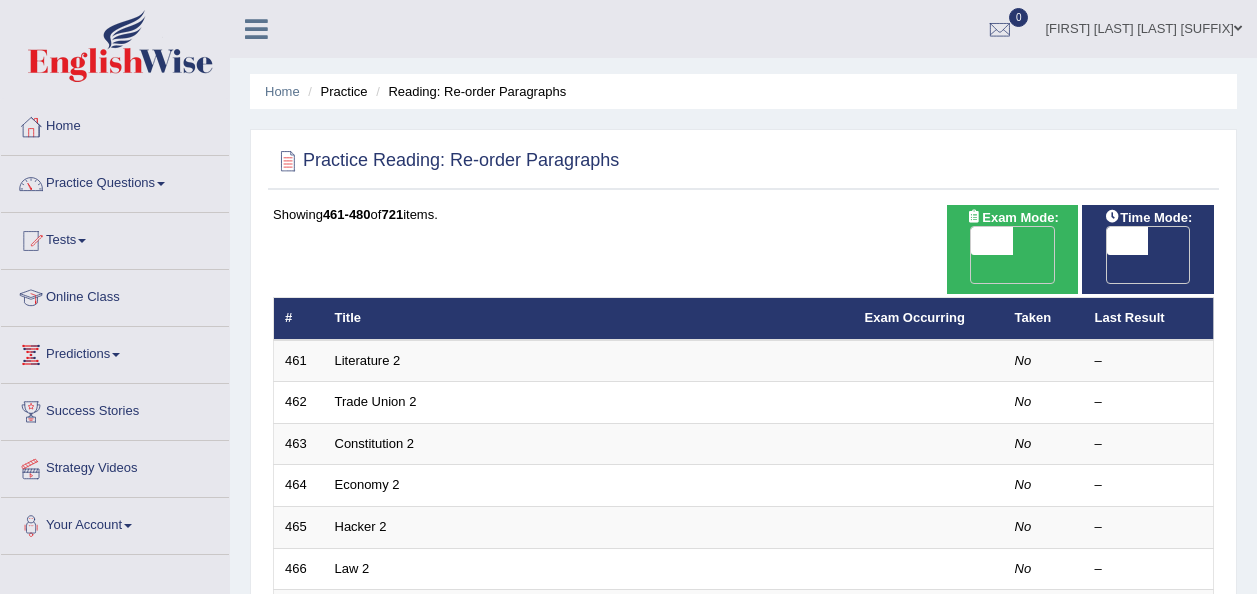 scroll, scrollTop: 0, scrollLeft: 0, axis: both 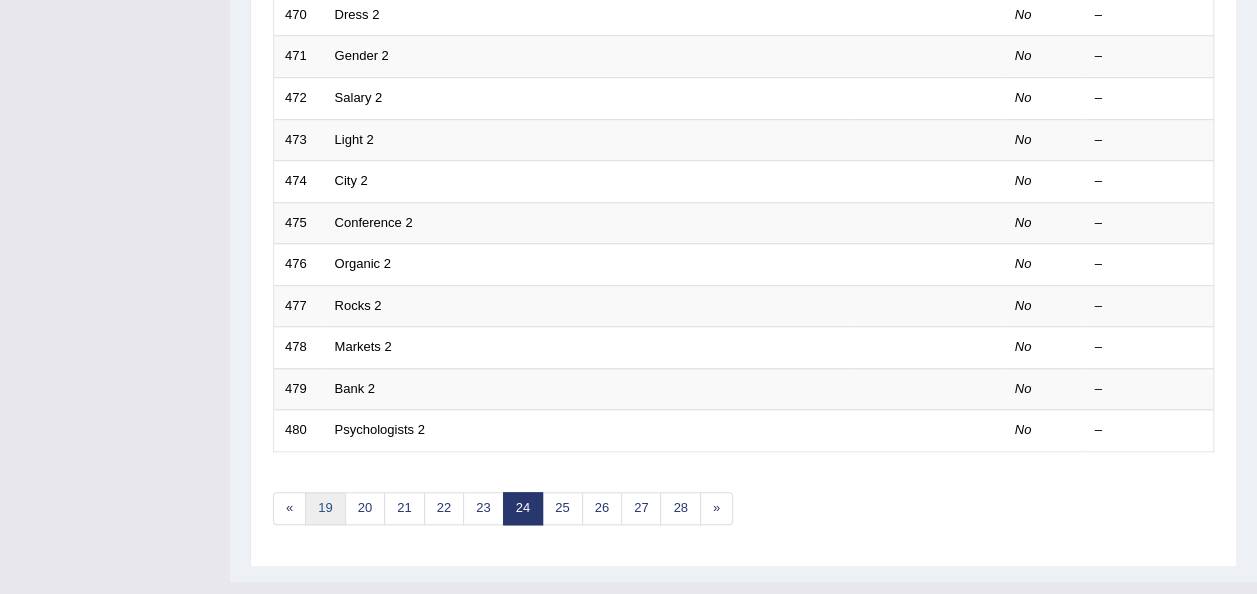 click on "19" at bounding box center [325, 508] 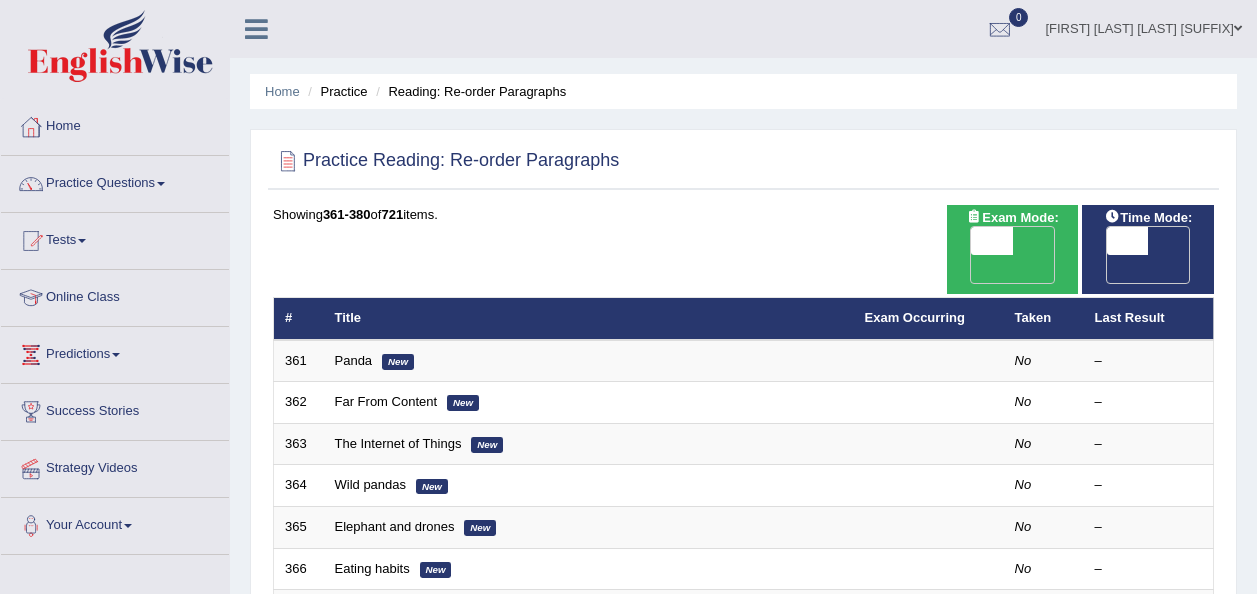 scroll, scrollTop: 0, scrollLeft: 0, axis: both 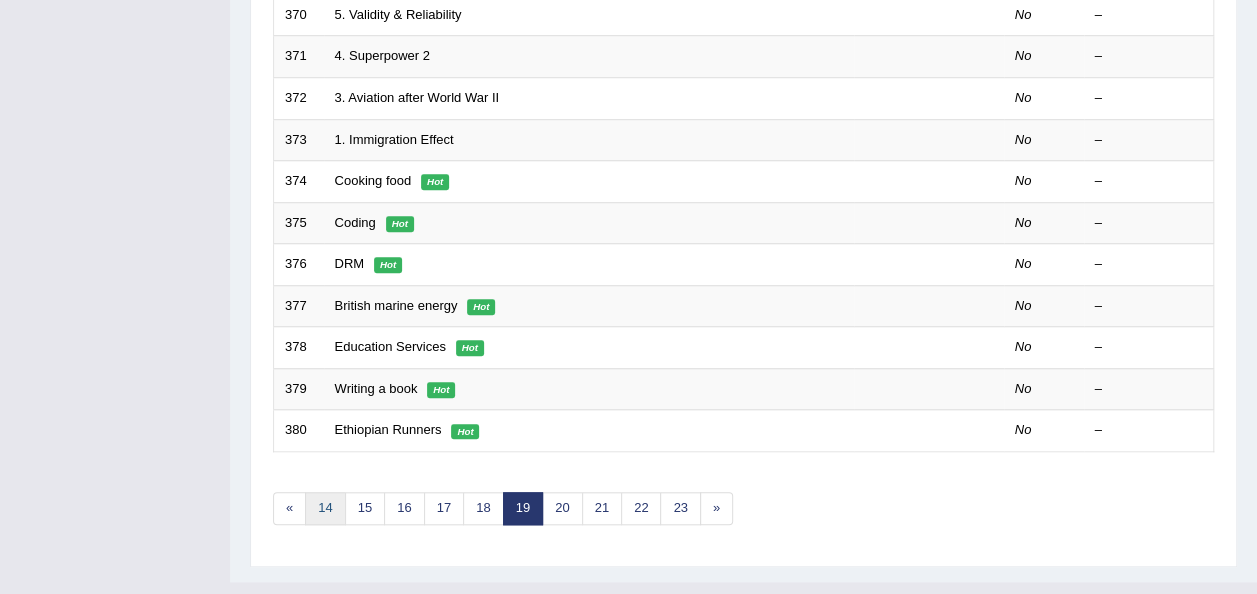 click on "14" at bounding box center [325, 508] 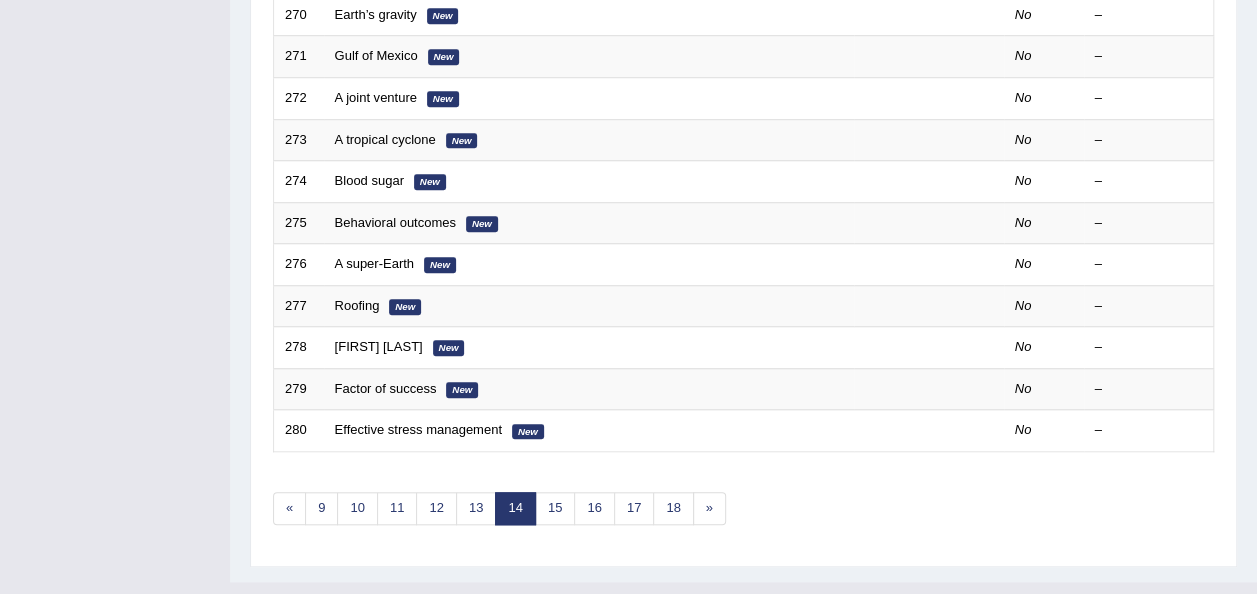 scroll, scrollTop: 720, scrollLeft: 0, axis: vertical 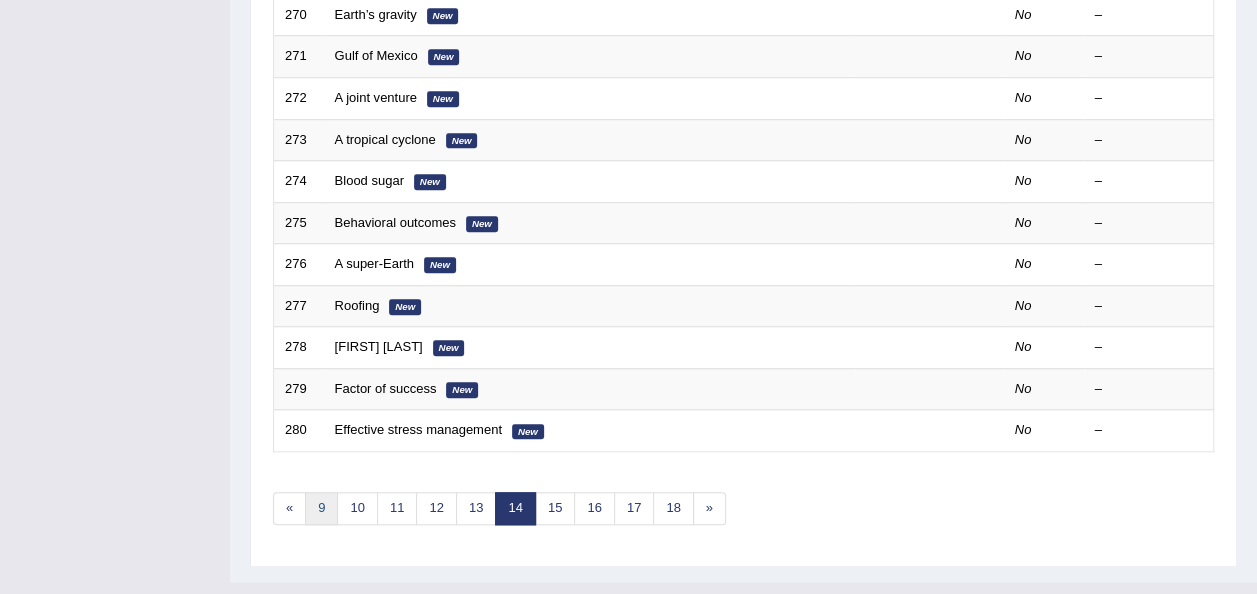 click on "9" at bounding box center [321, 508] 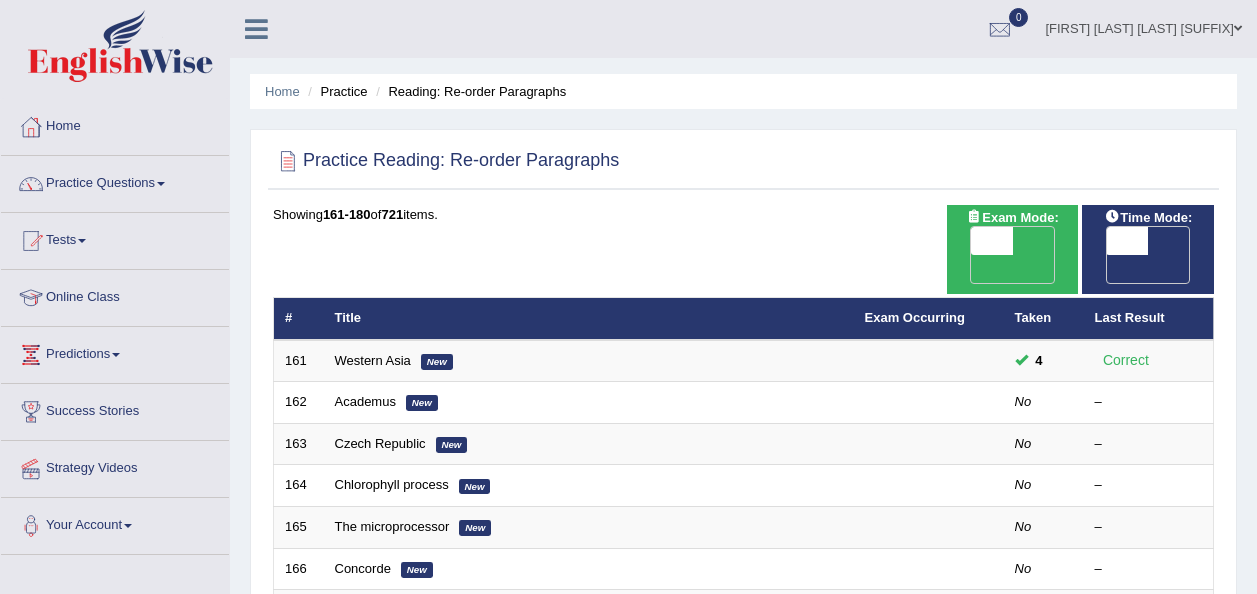 scroll, scrollTop: 629, scrollLeft: 0, axis: vertical 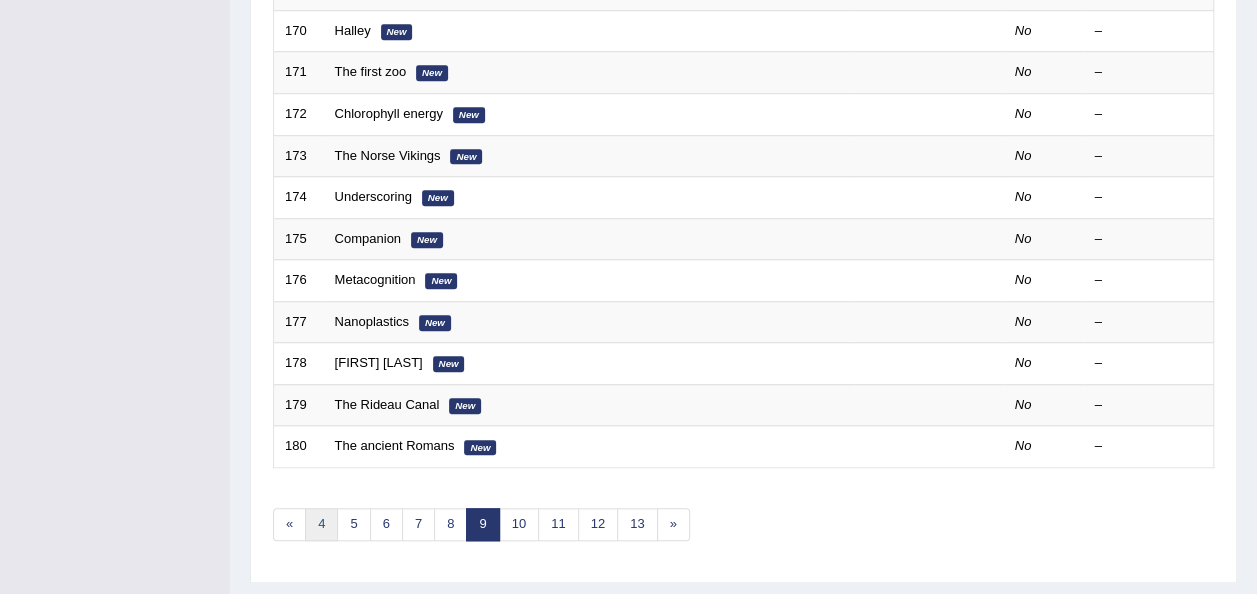 click on "4" at bounding box center [321, 524] 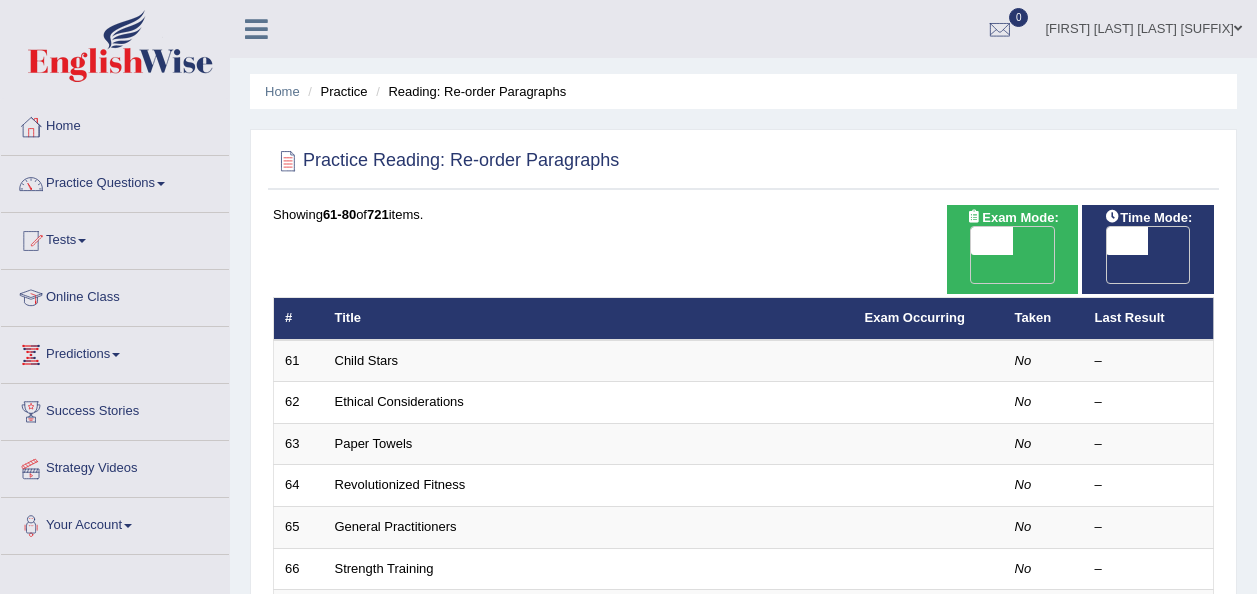 scroll, scrollTop: 707, scrollLeft: 0, axis: vertical 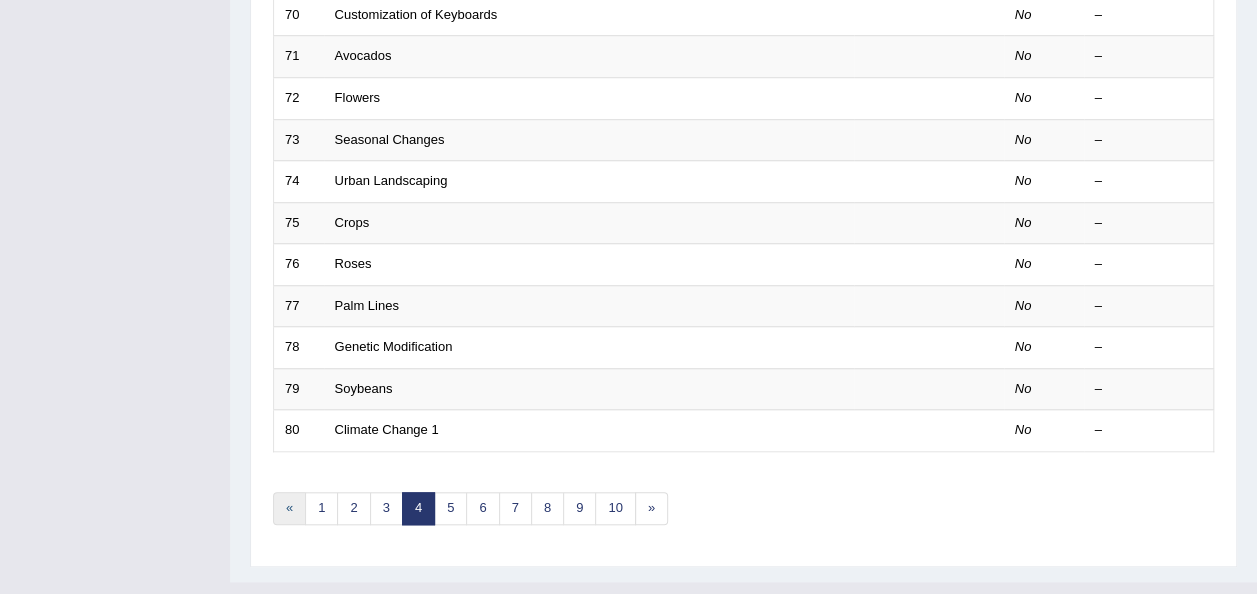 click on "«" at bounding box center [289, 508] 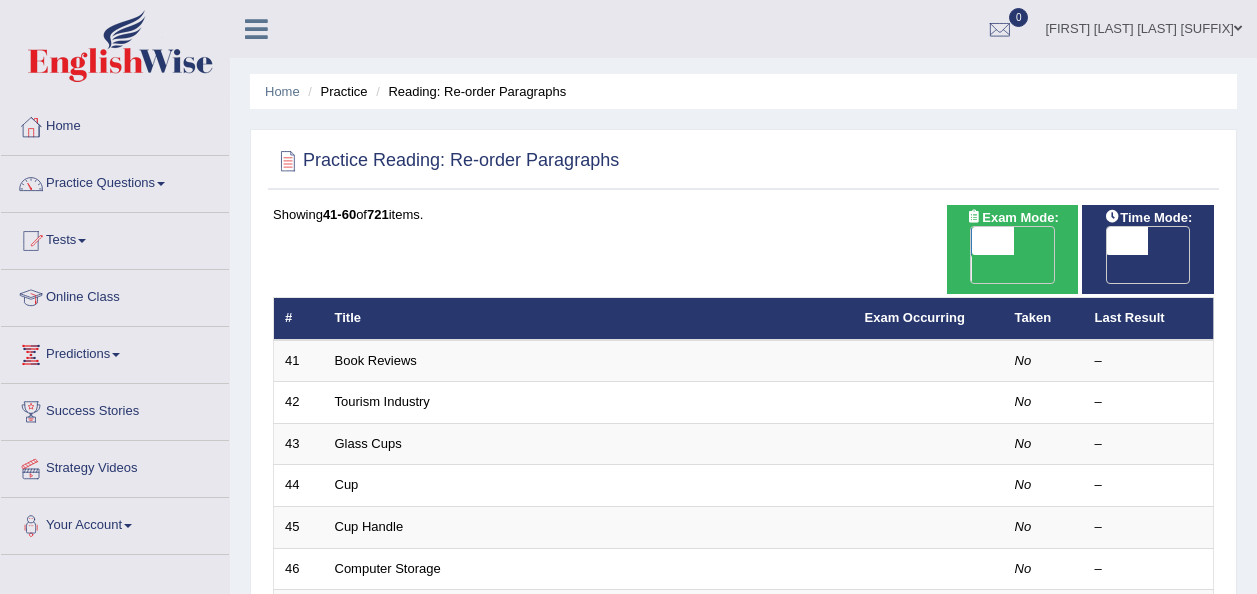 scroll, scrollTop: 0, scrollLeft: 0, axis: both 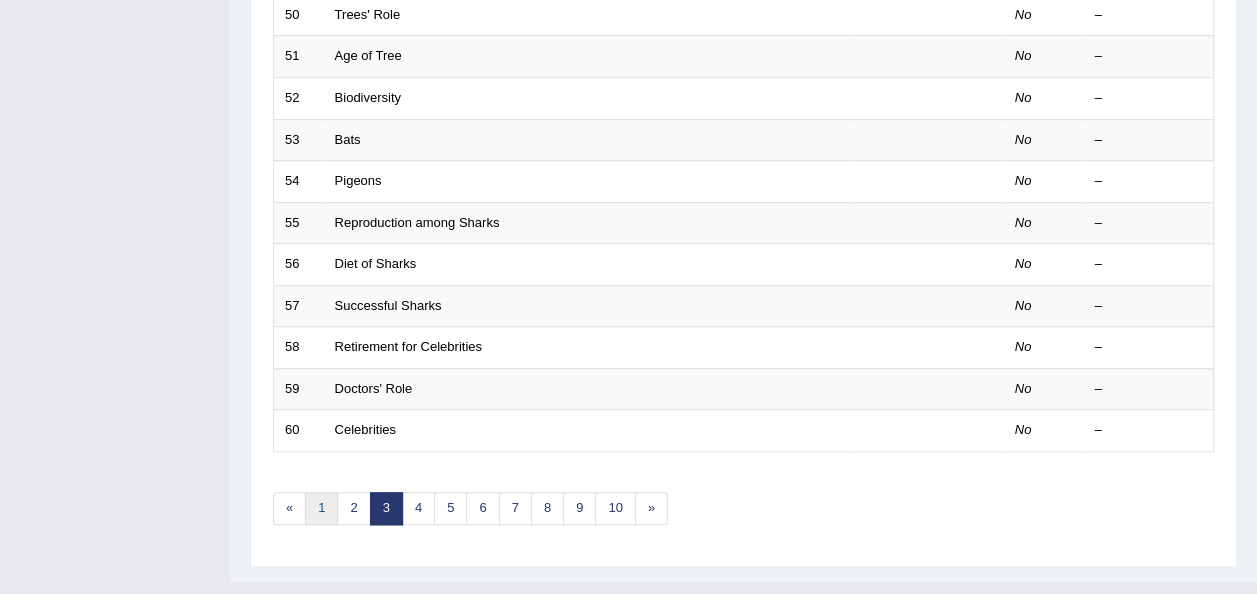 click on "1" at bounding box center (321, 508) 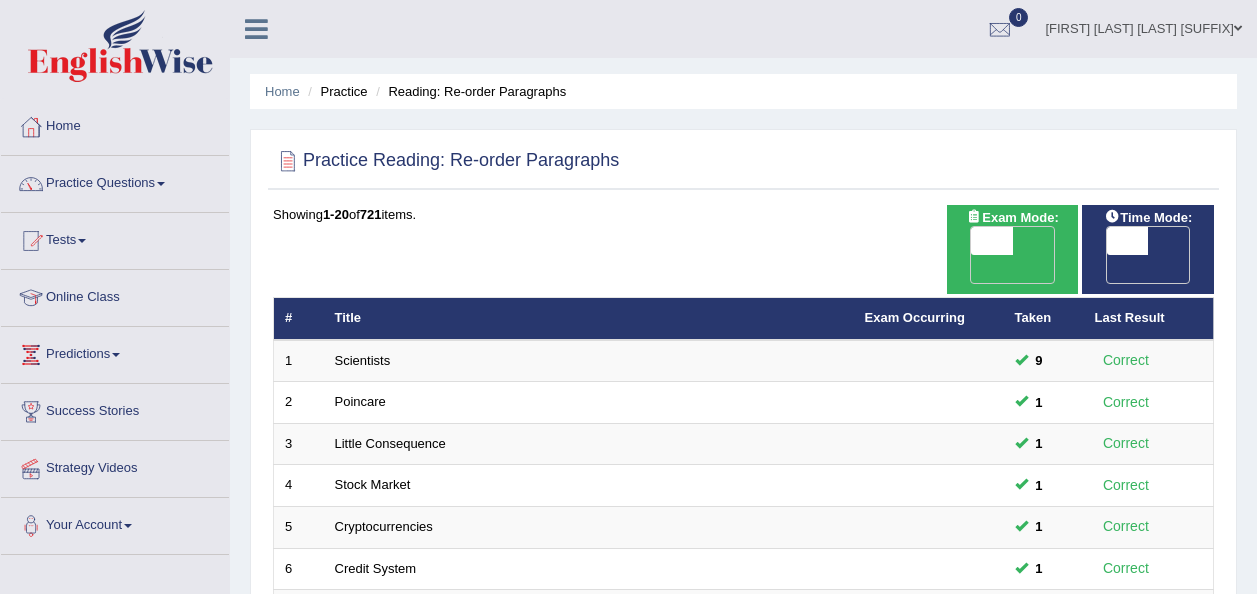 scroll, scrollTop: 223, scrollLeft: 0, axis: vertical 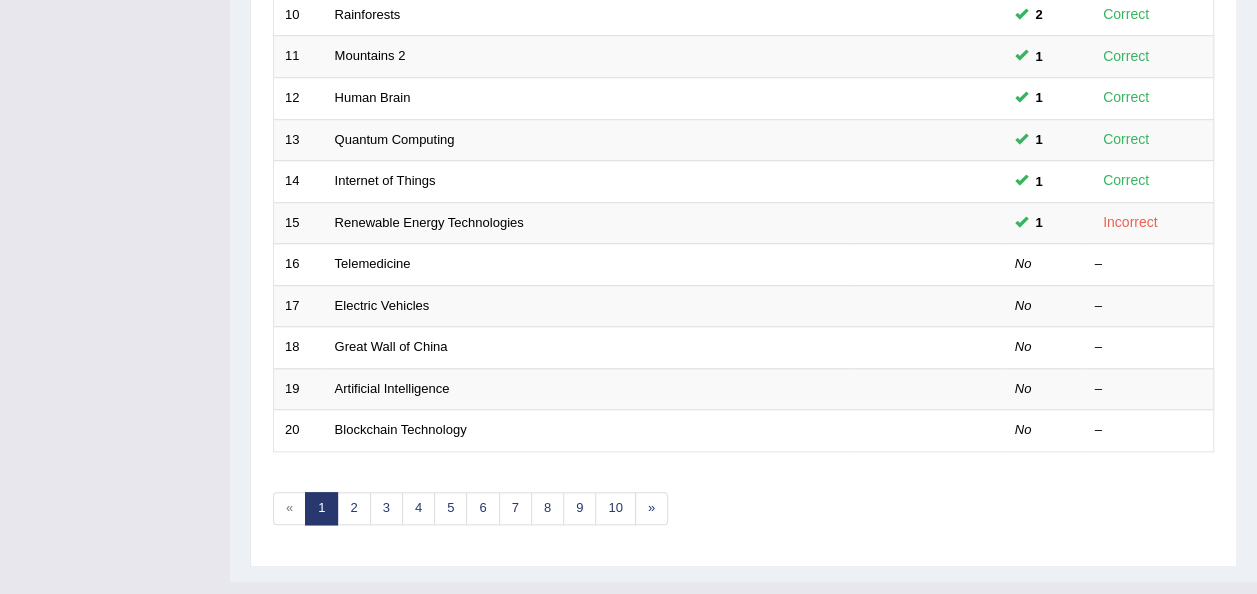 click on "«" at bounding box center [289, 508] 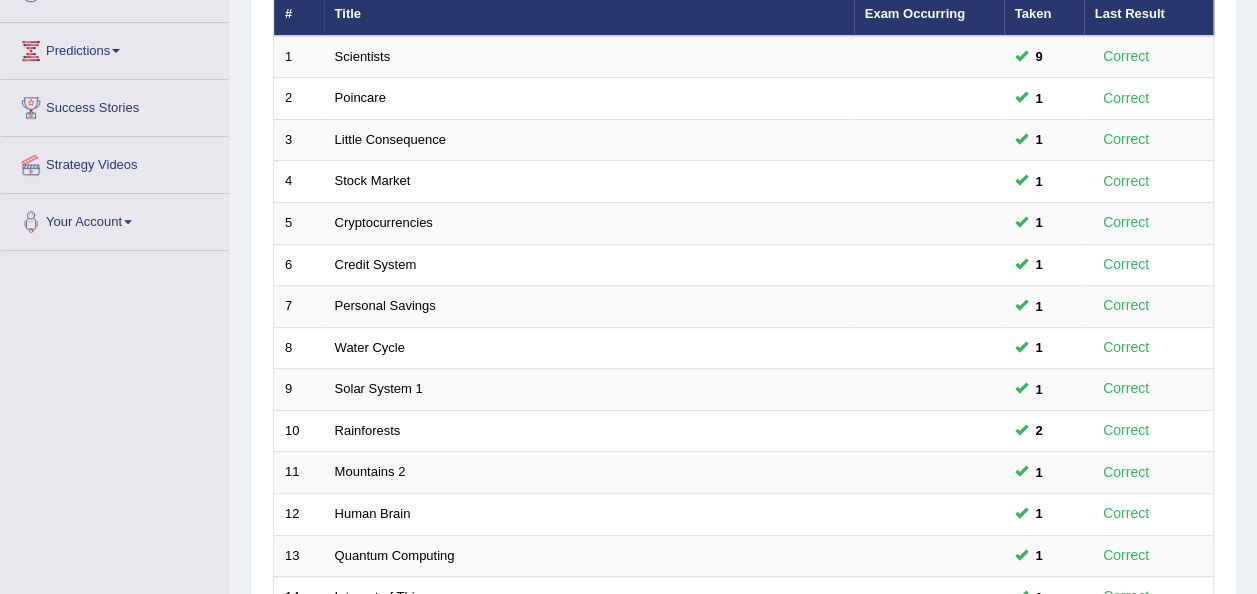 scroll, scrollTop: 0, scrollLeft: 0, axis: both 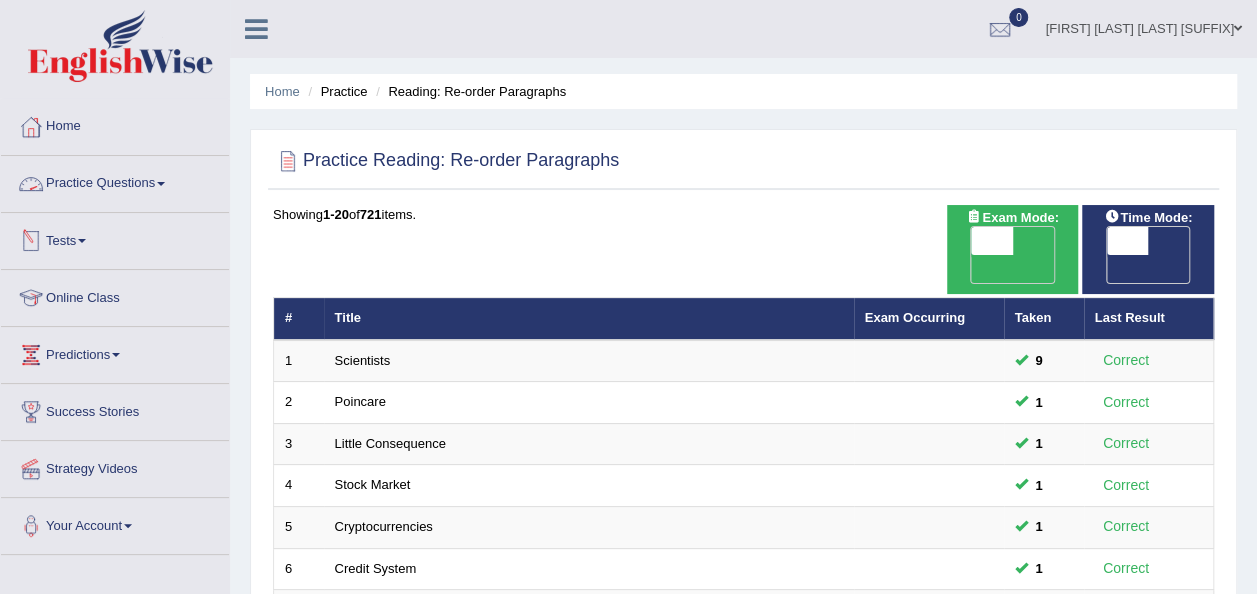 click at bounding box center [161, 184] 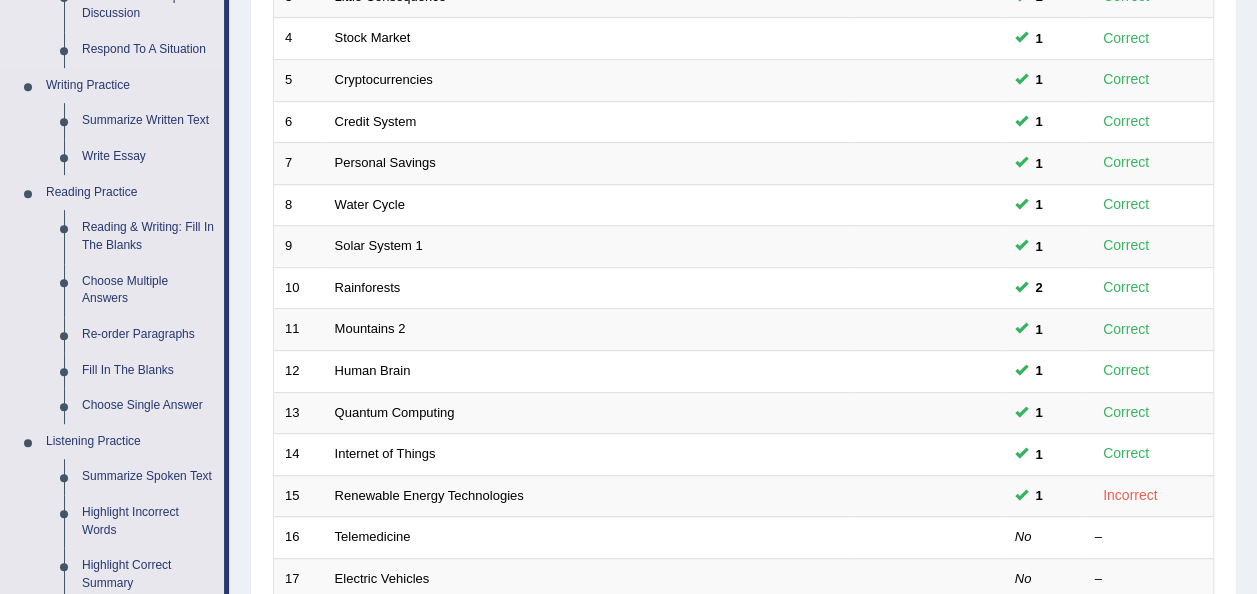 scroll, scrollTop: 466, scrollLeft: 0, axis: vertical 